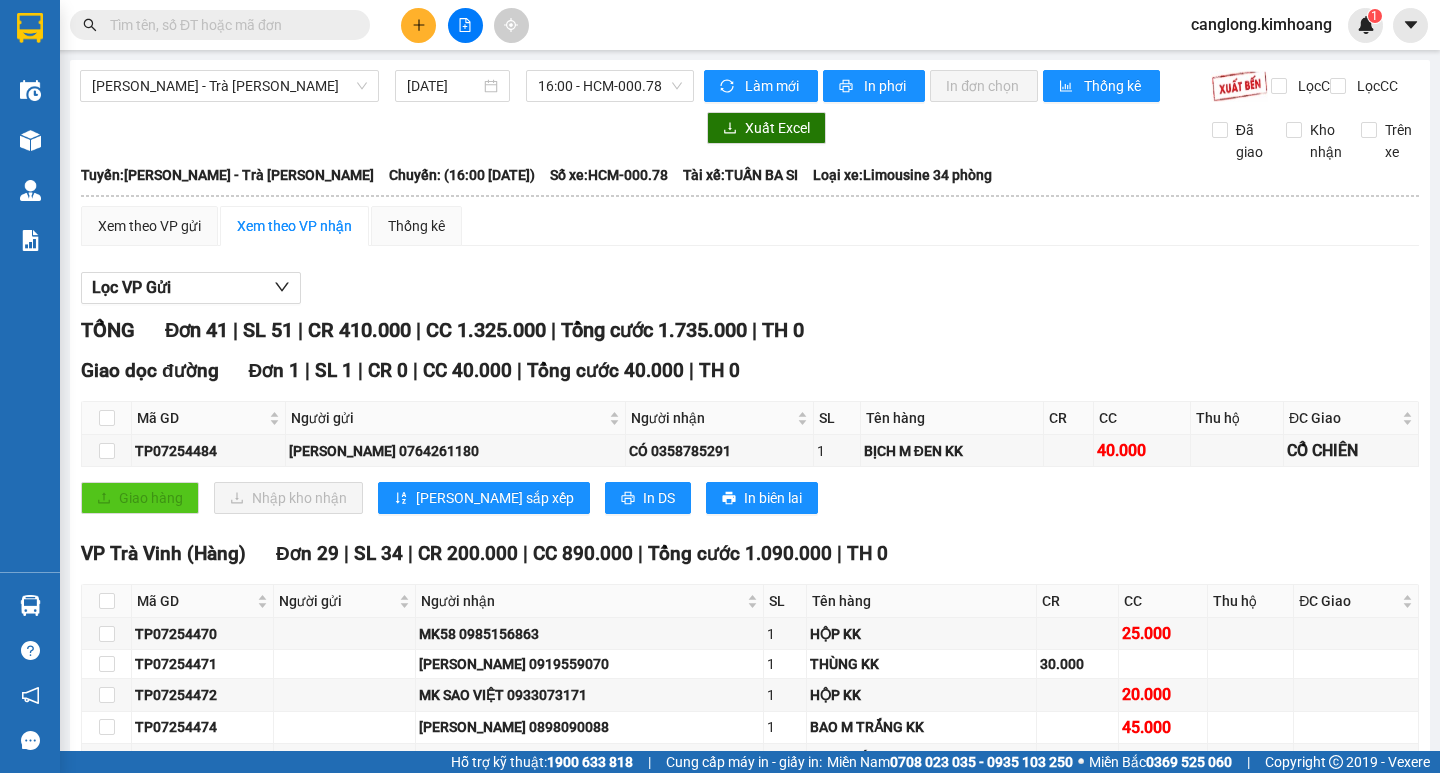 scroll, scrollTop: 0, scrollLeft: 0, axis: both 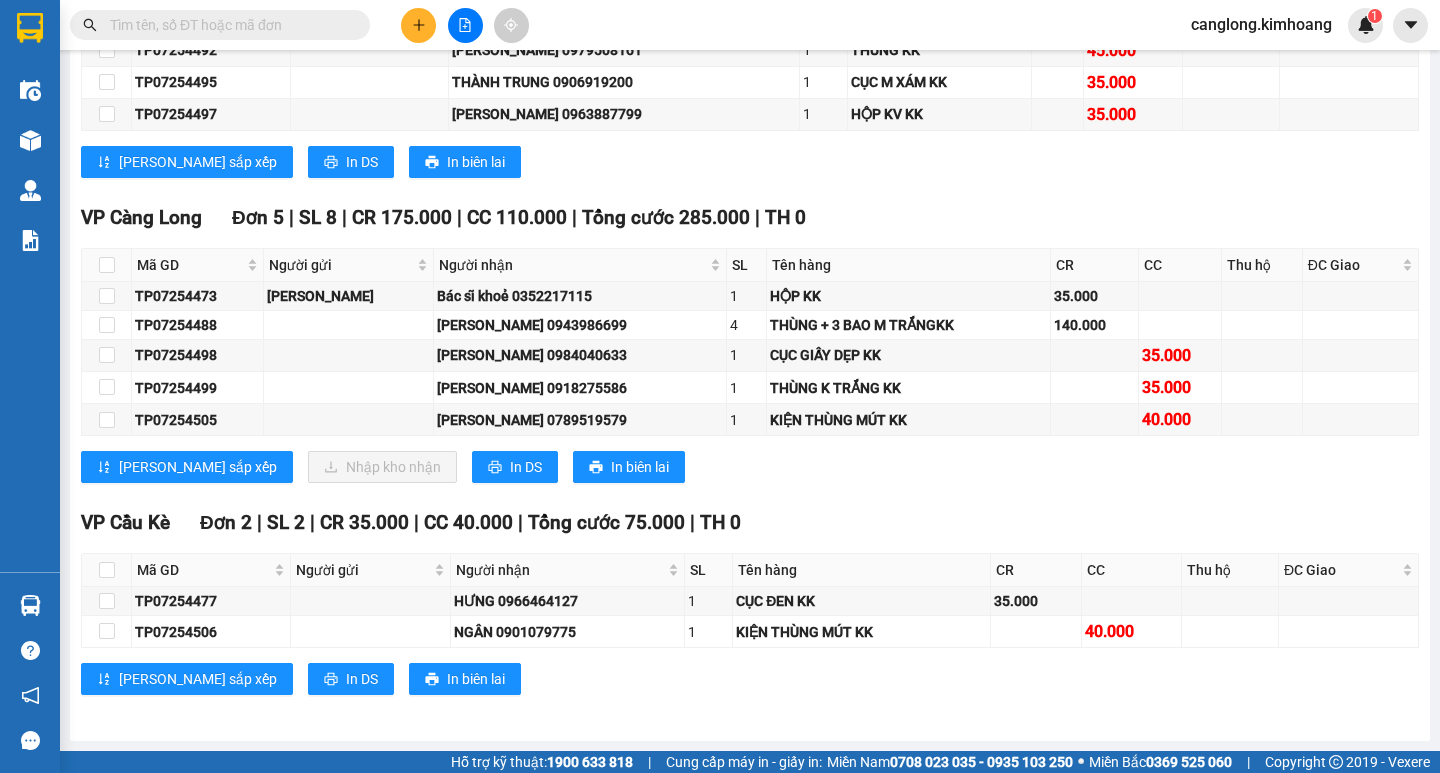 drag, startPoint x: 0, startPoint y: 0, endPoint x: 70, endPoint y: 812, distance: 815.01166 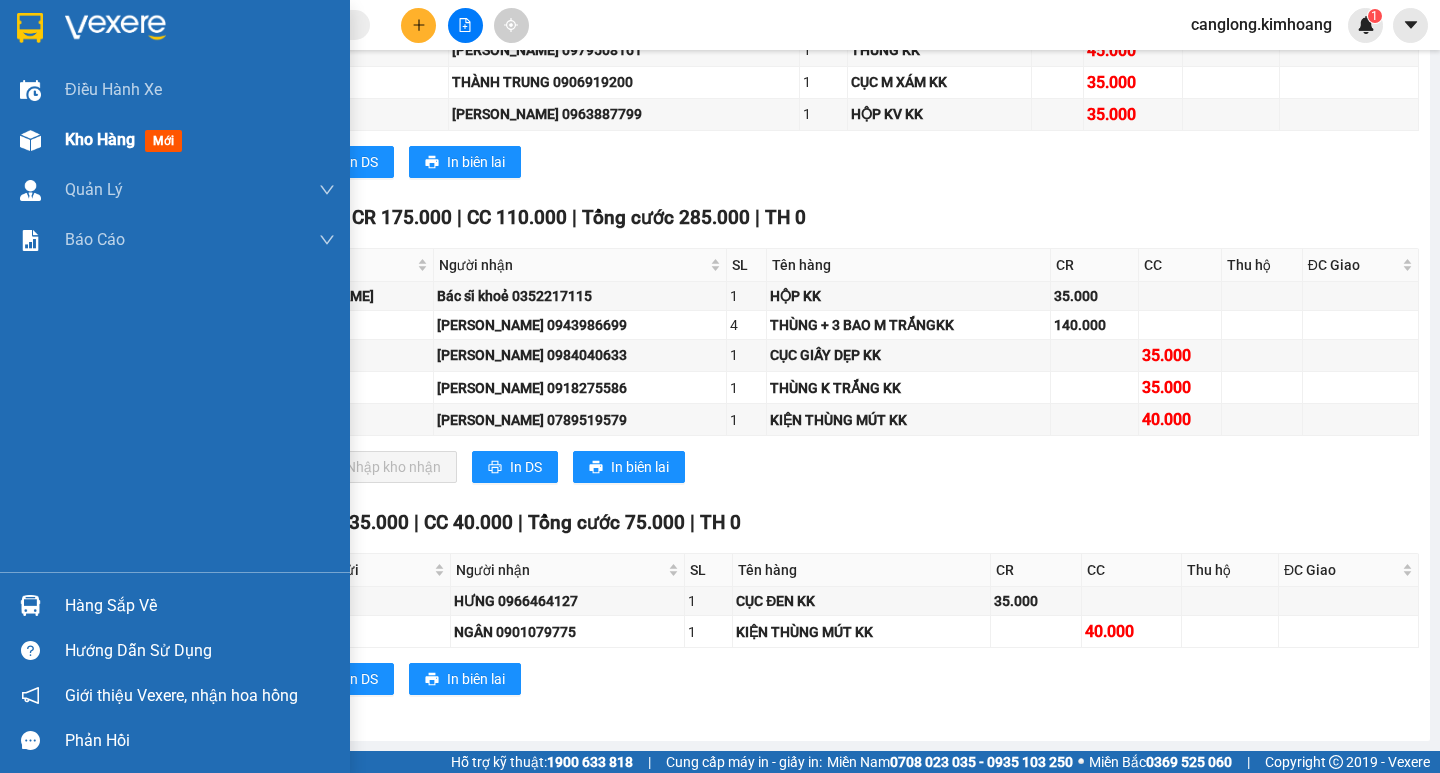 click on "Kho hàng mới" at bounding box center [175, 140] 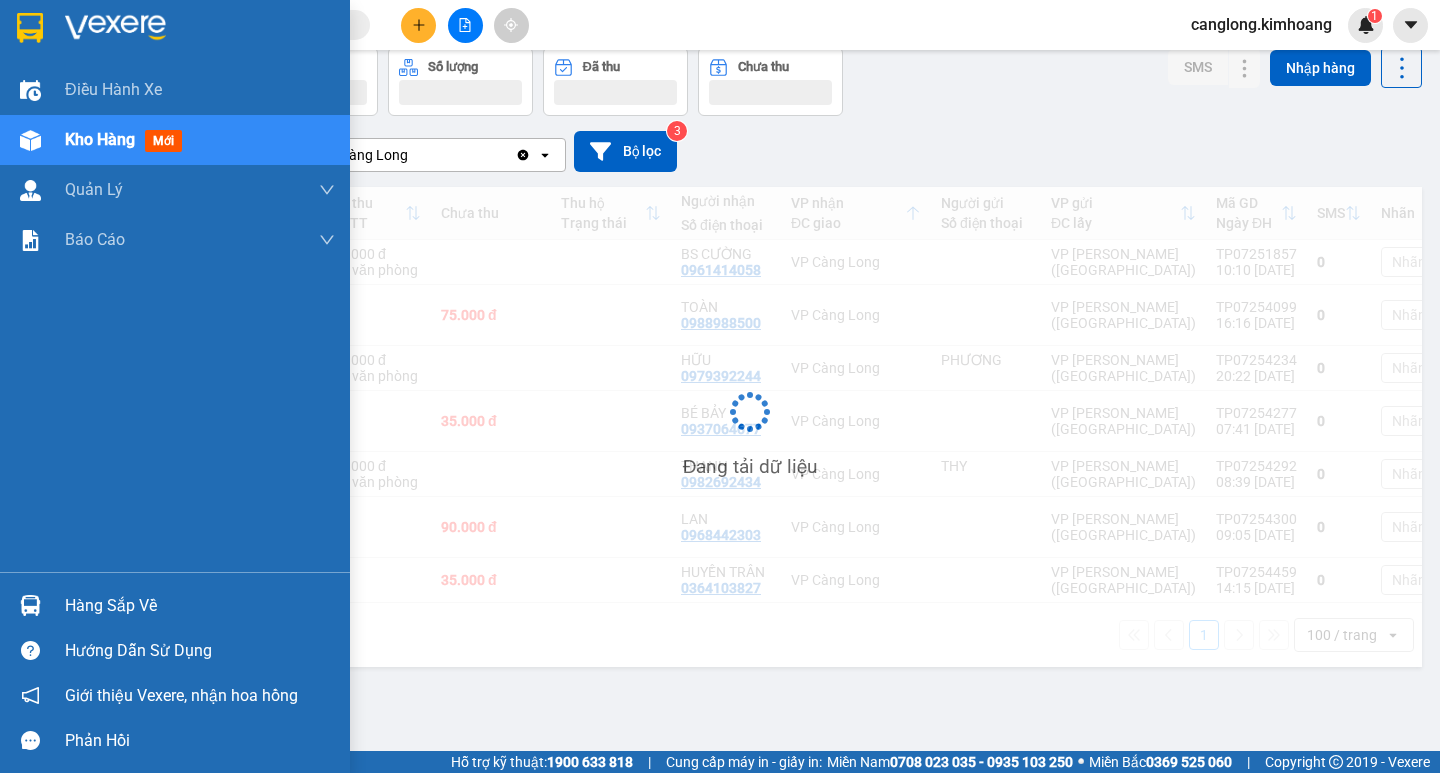 scroll, scrollTop: 197, scrollLeft: 0, axis: vertical 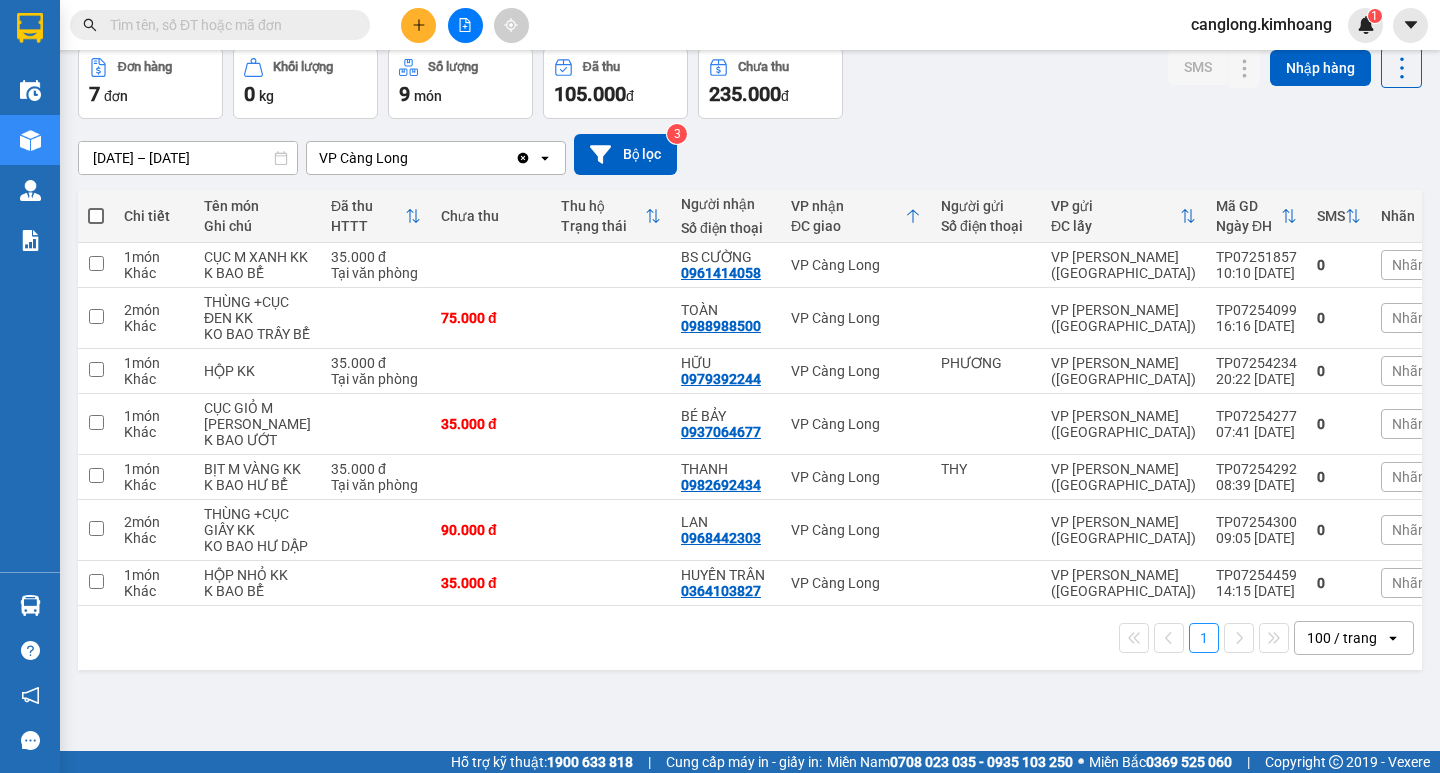 click at bounding box center (228, 25) 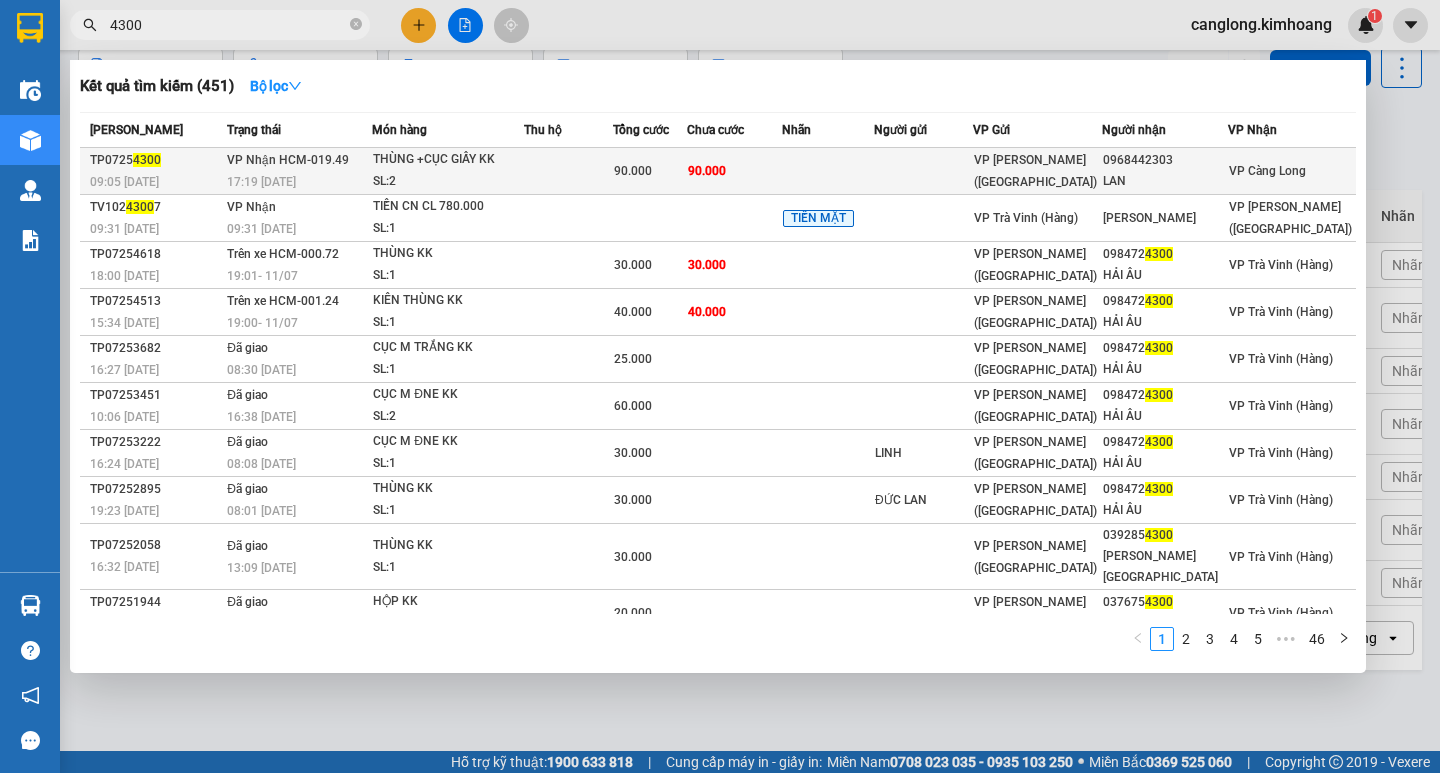 type on "4300" 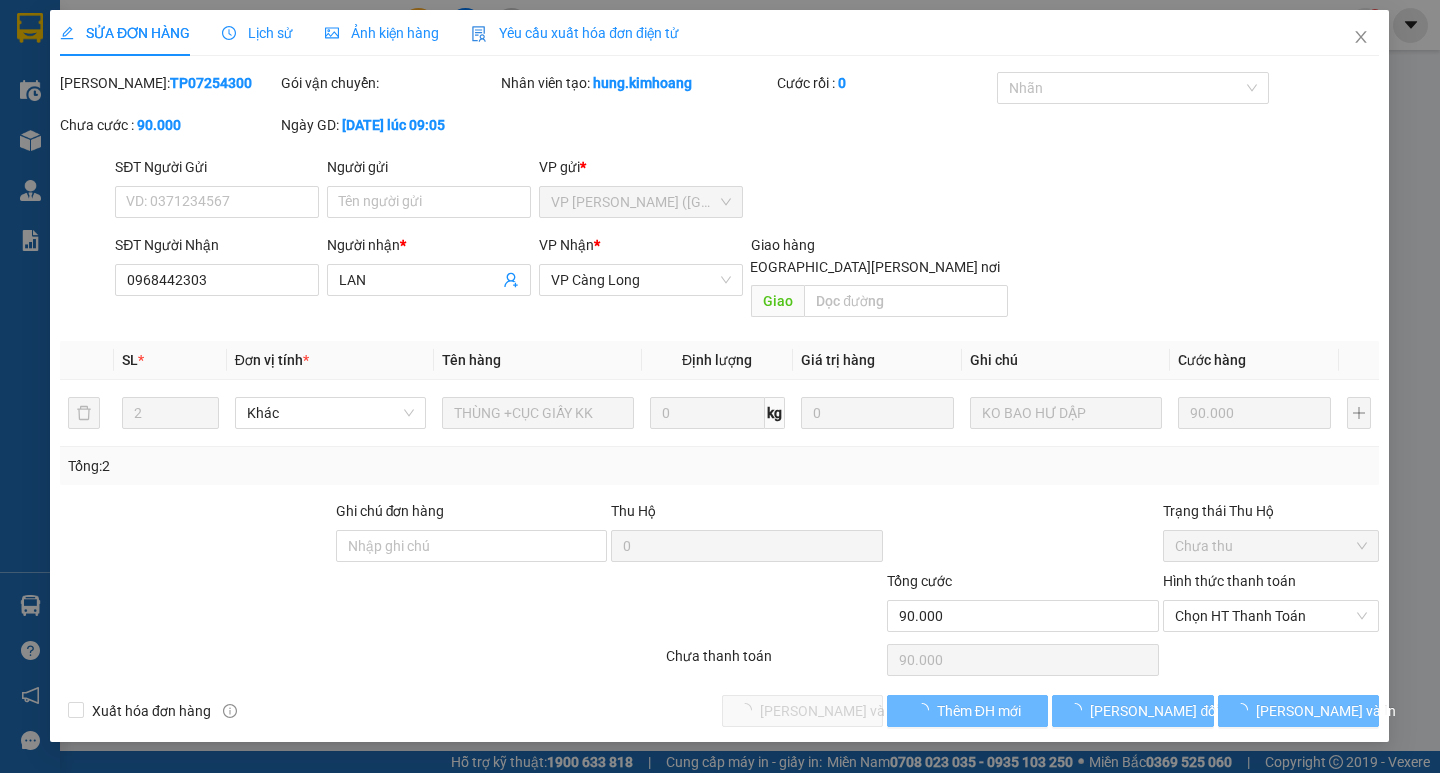 scroll, scrollTop: 0, scrollLeft: 0, axis: both 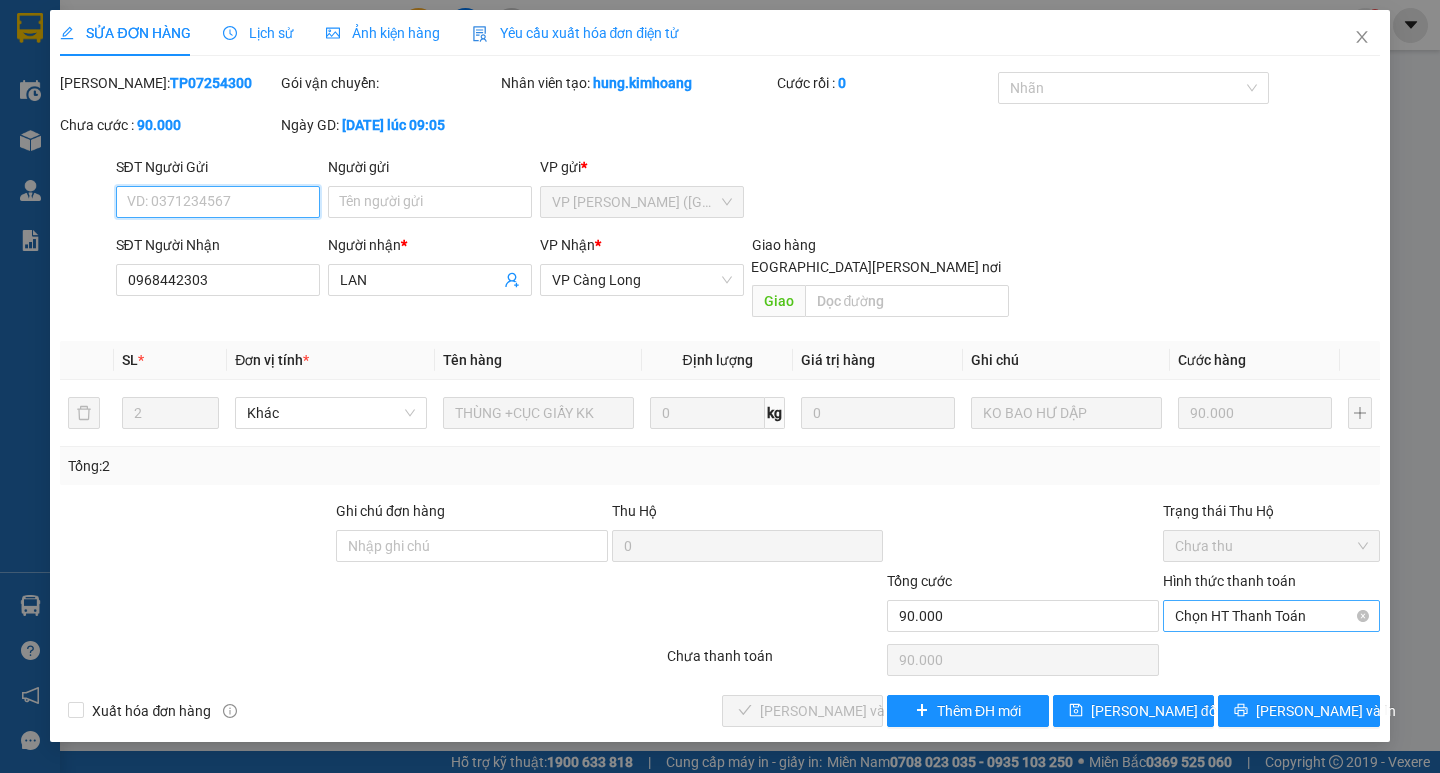 click on "Chọn HT Thanh Toán" at bounding box center [1271, 616] 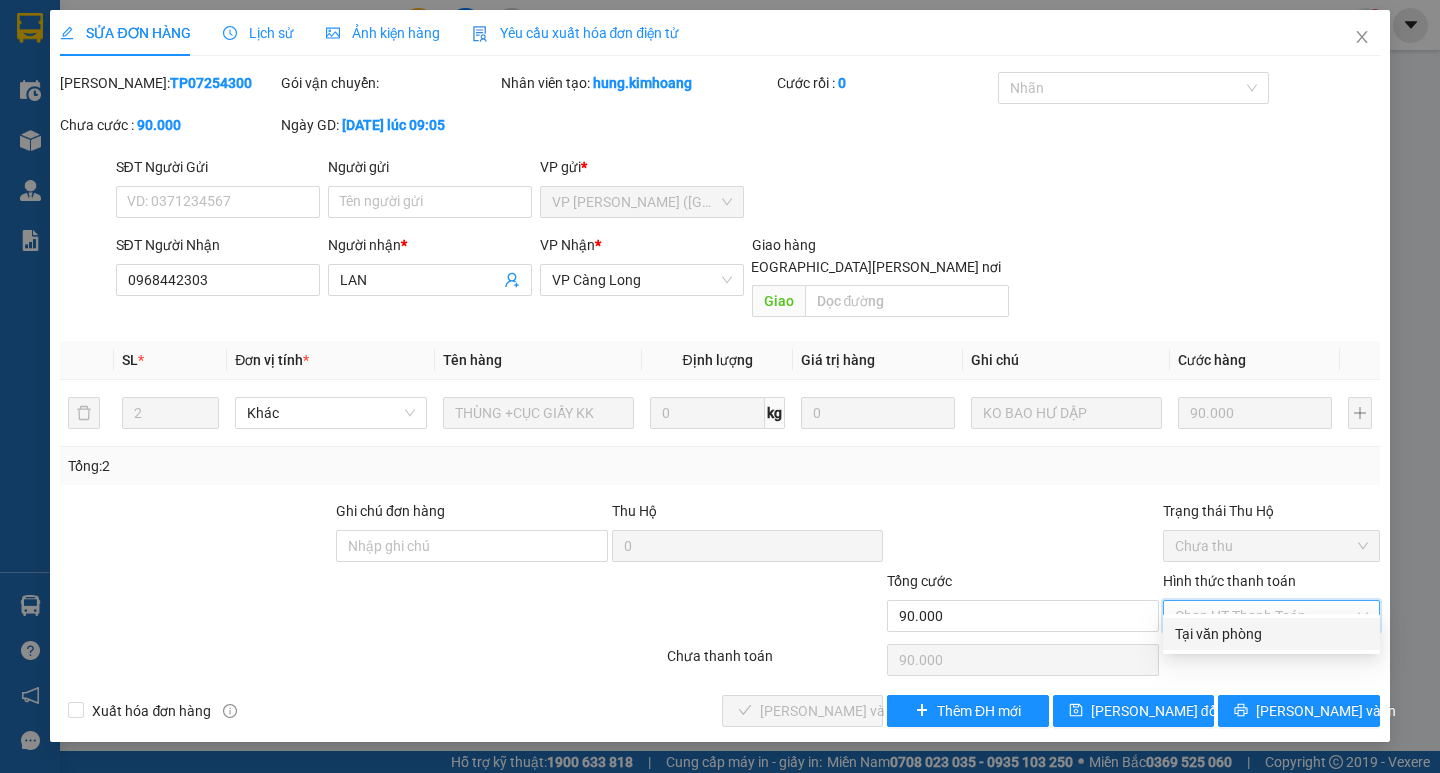 click on "Tại văn phòng" at bounding box center (1271, 634) 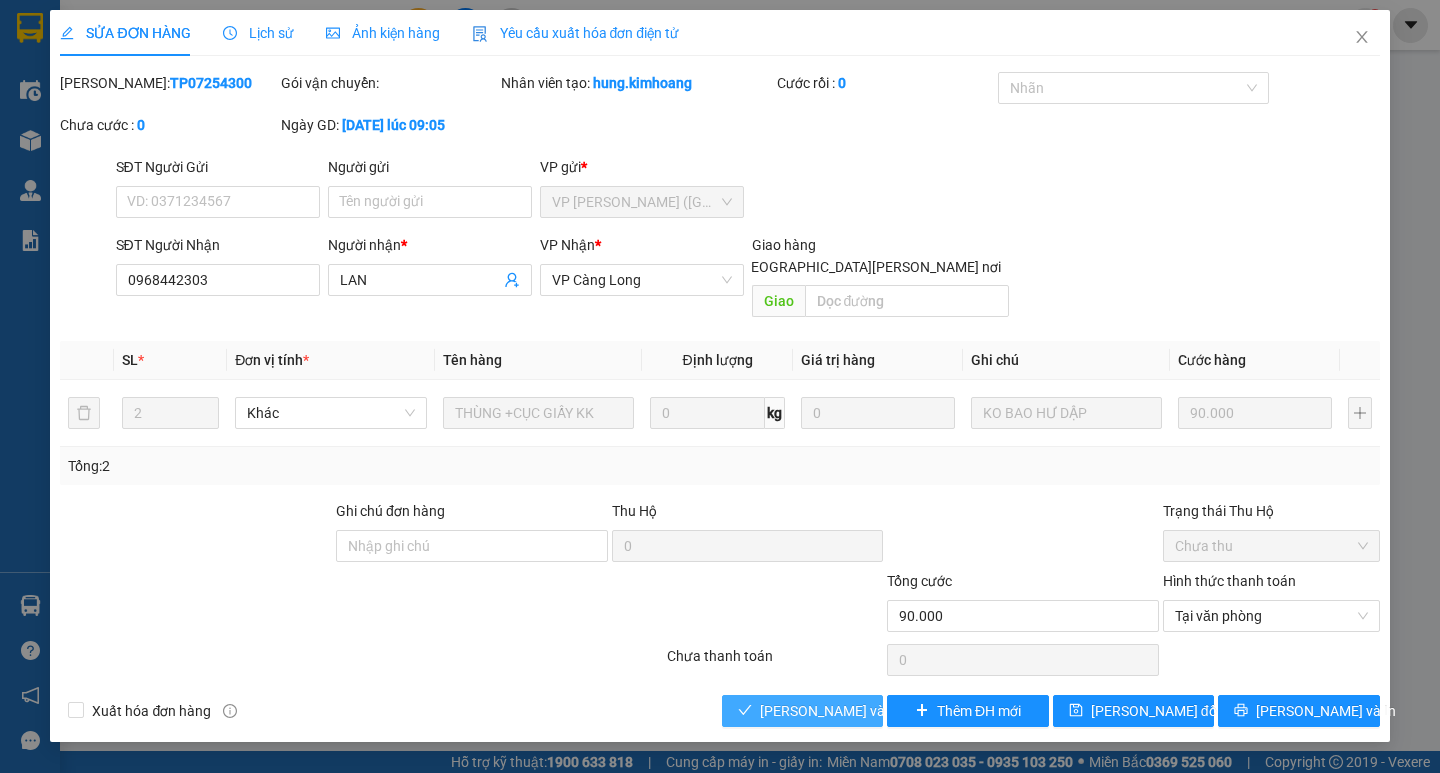 click on "[PERSON_NAME] và [PERSON_NAME] hàng" at bounding box center (895, 711) 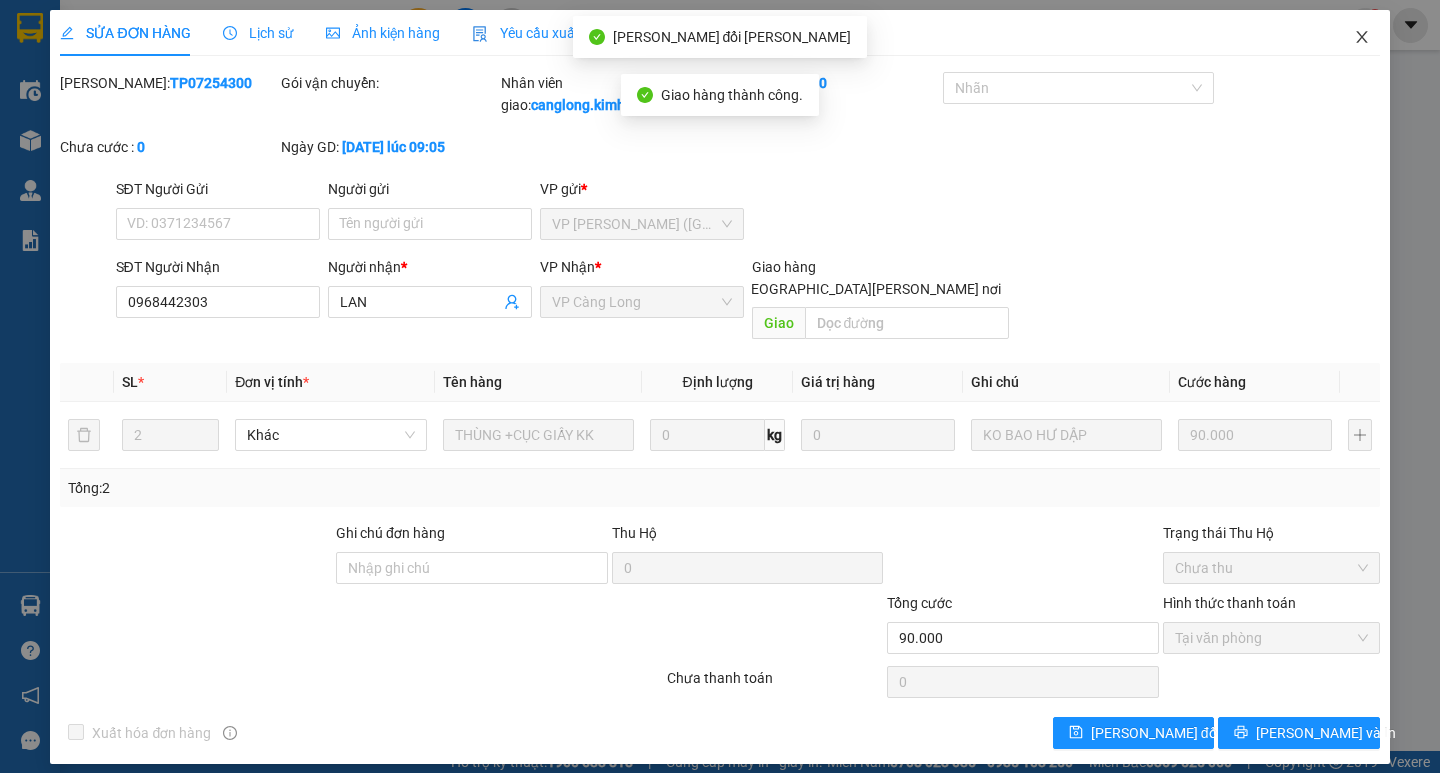 click 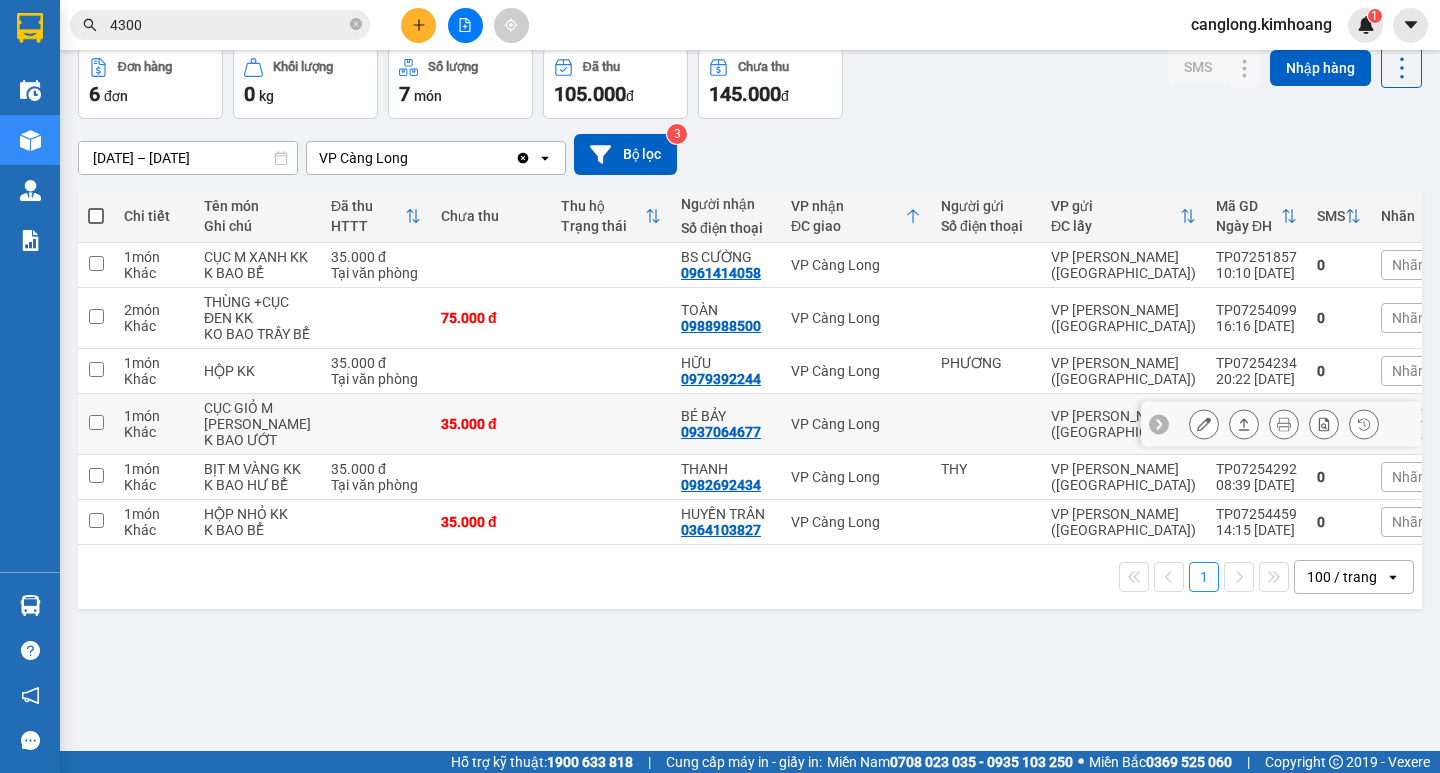 scroll, scrollTop: 104, scrollLeft: 0, axis: vertical 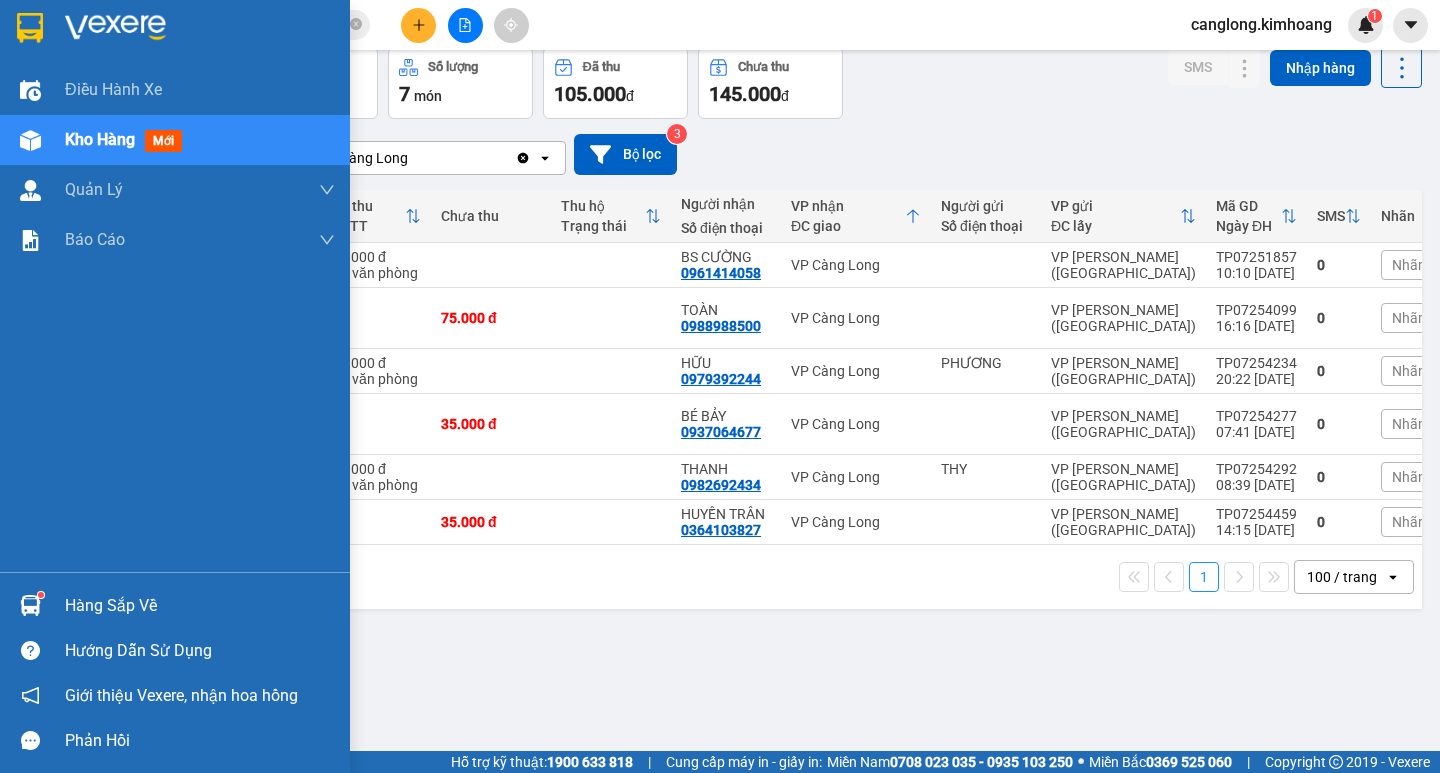 click at bounding box center [30, 605] 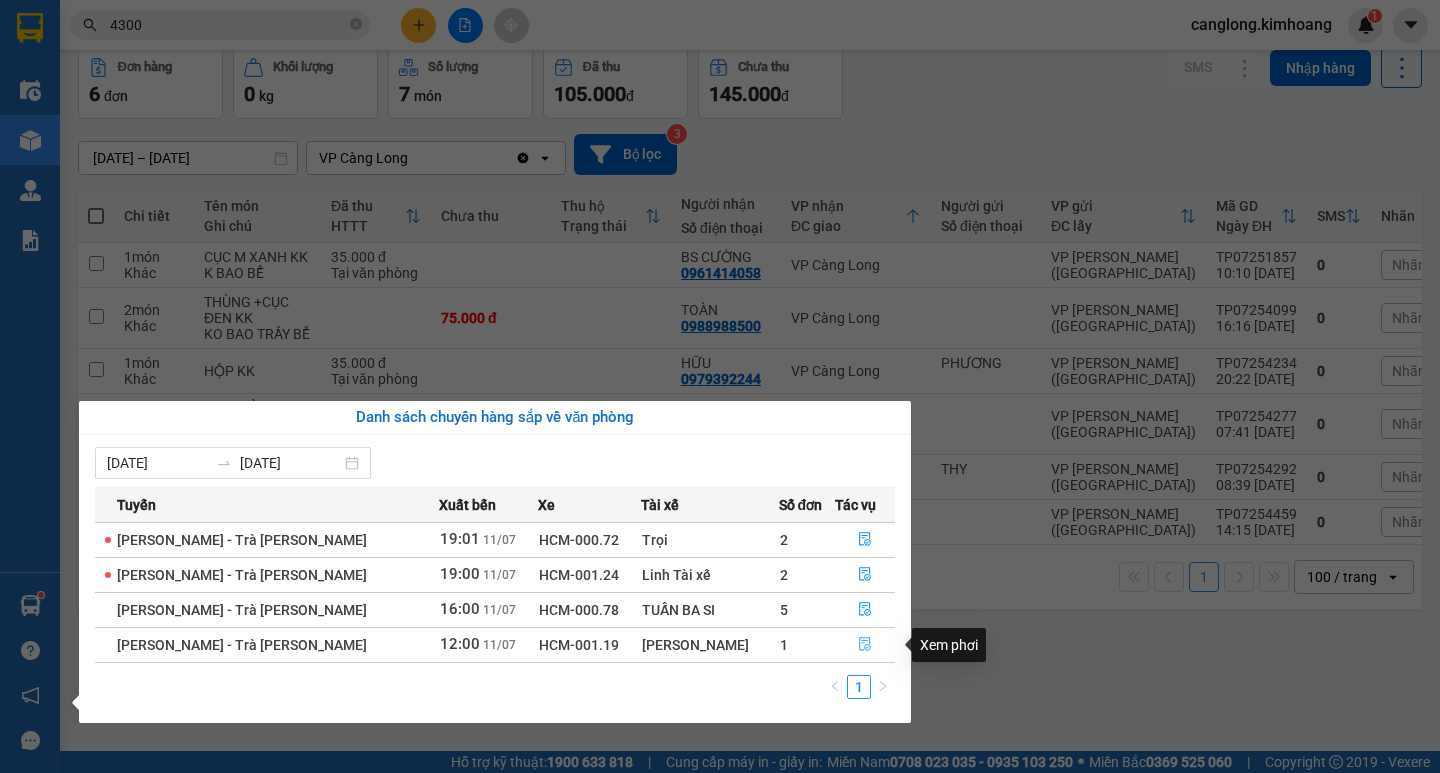 click 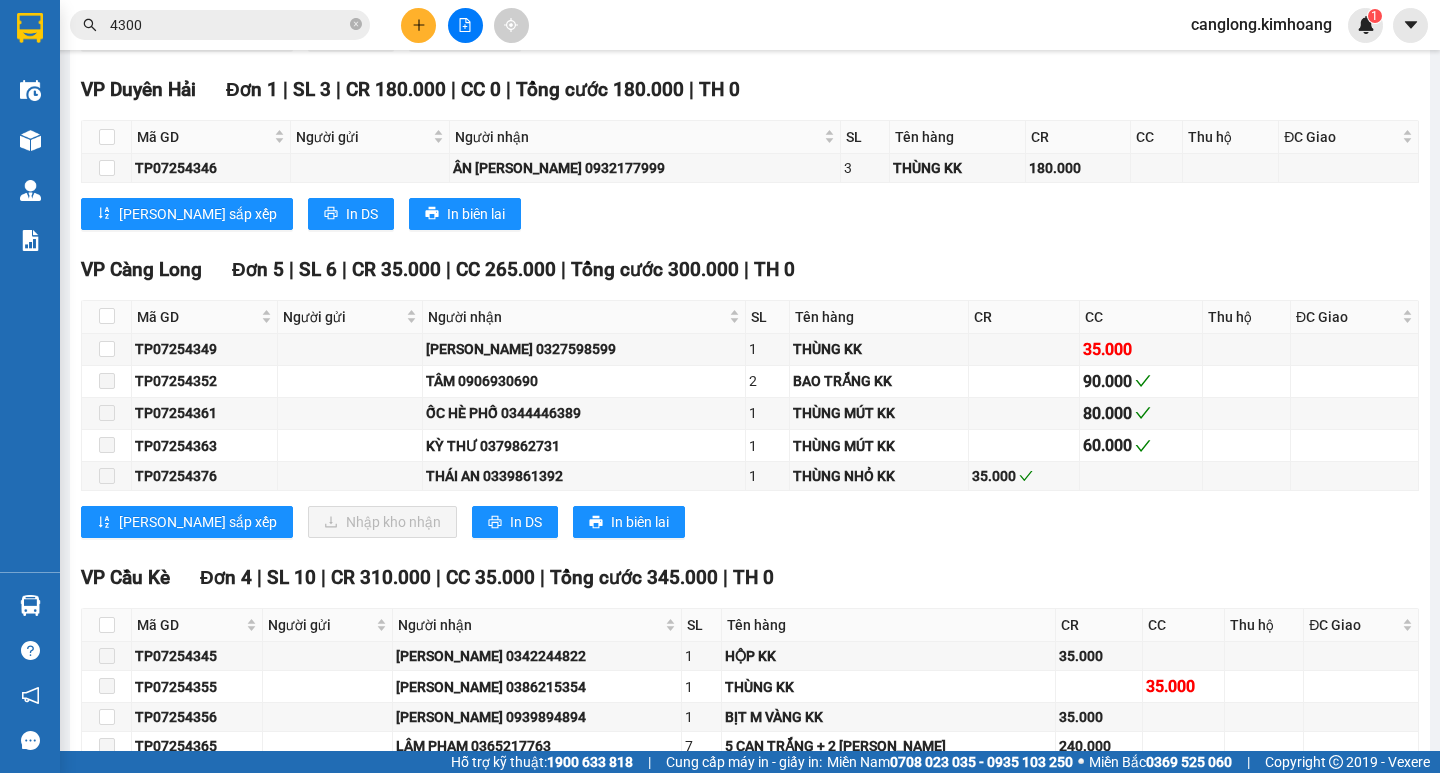 scroll, scrollTop: 1700, scrollLeft: 0, axis: vertical 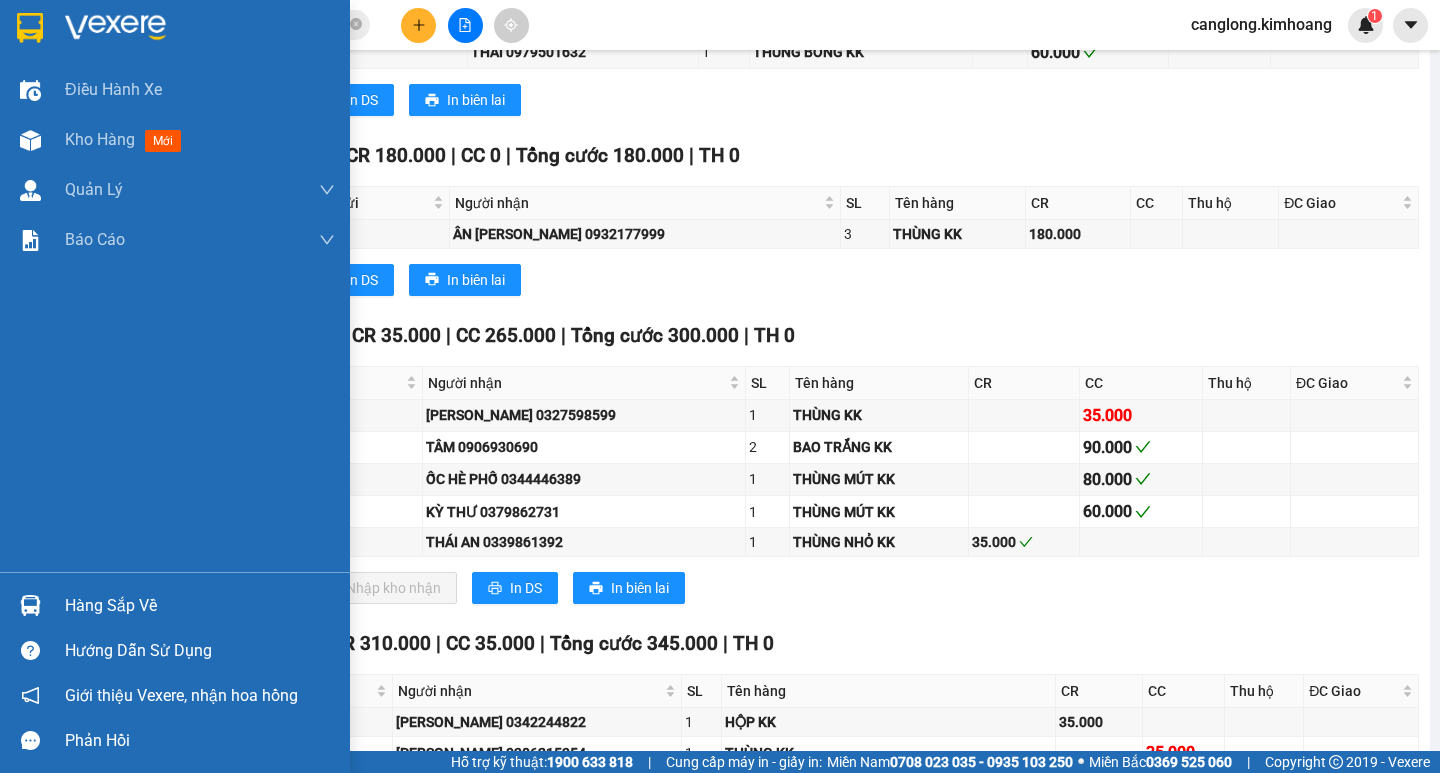 click at bounding box center (30, 605) 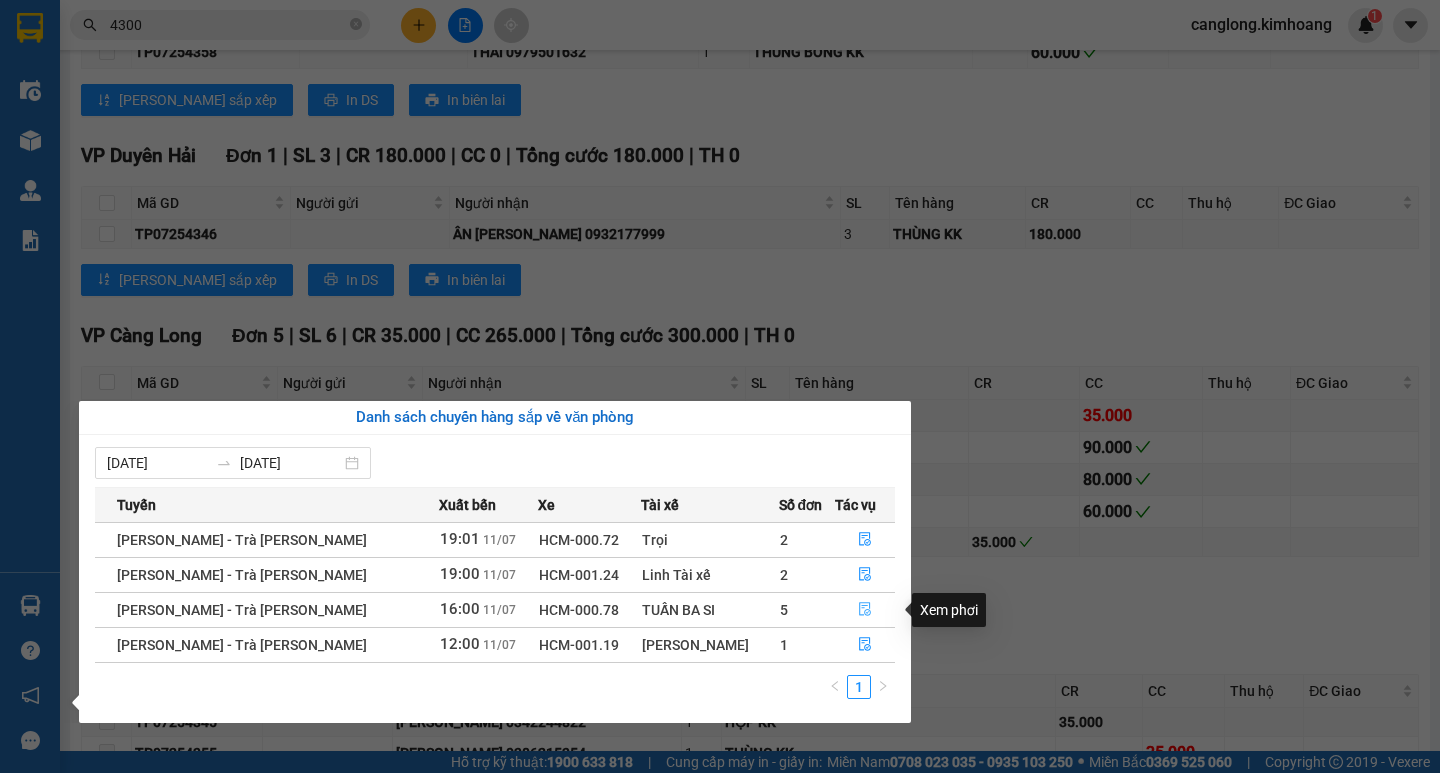 click 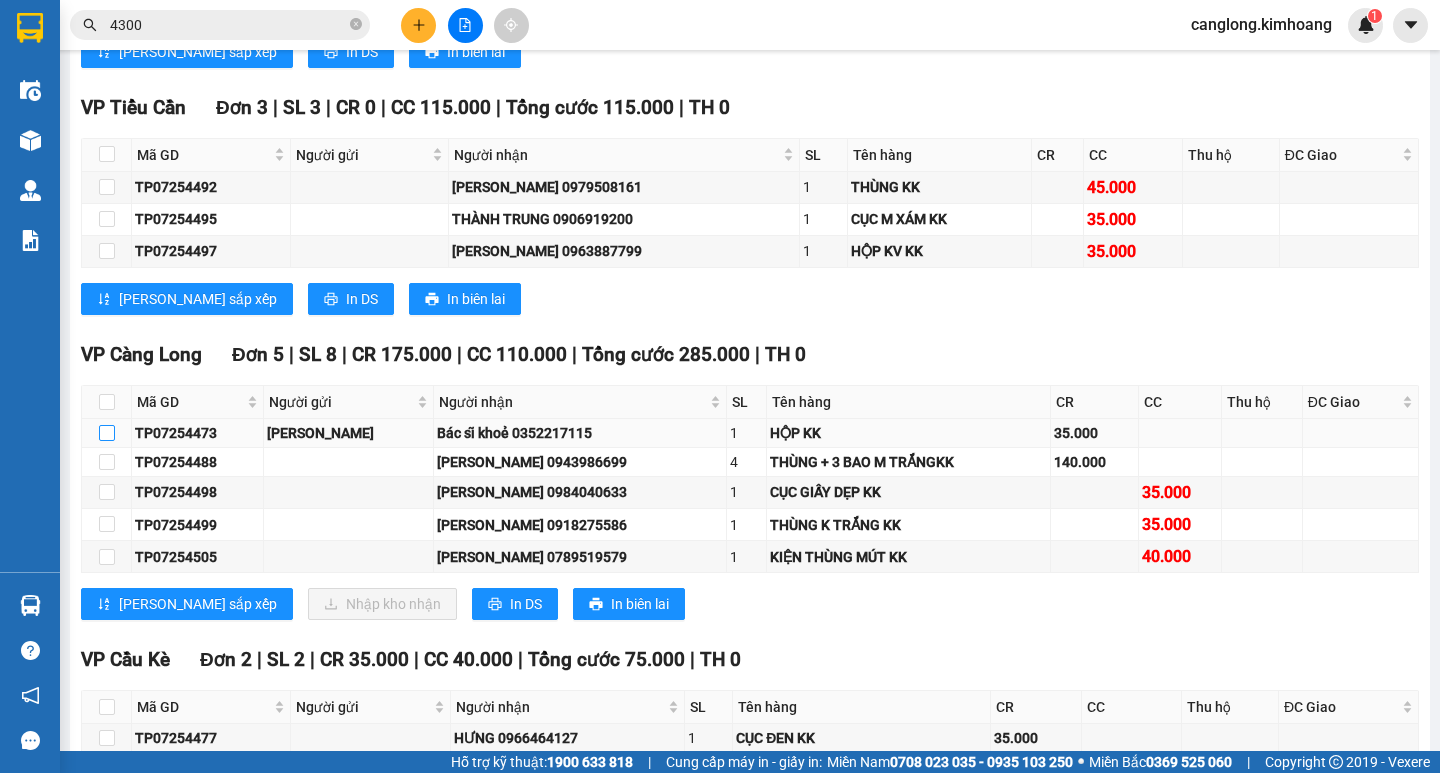 click at bounding box center [107, 433] 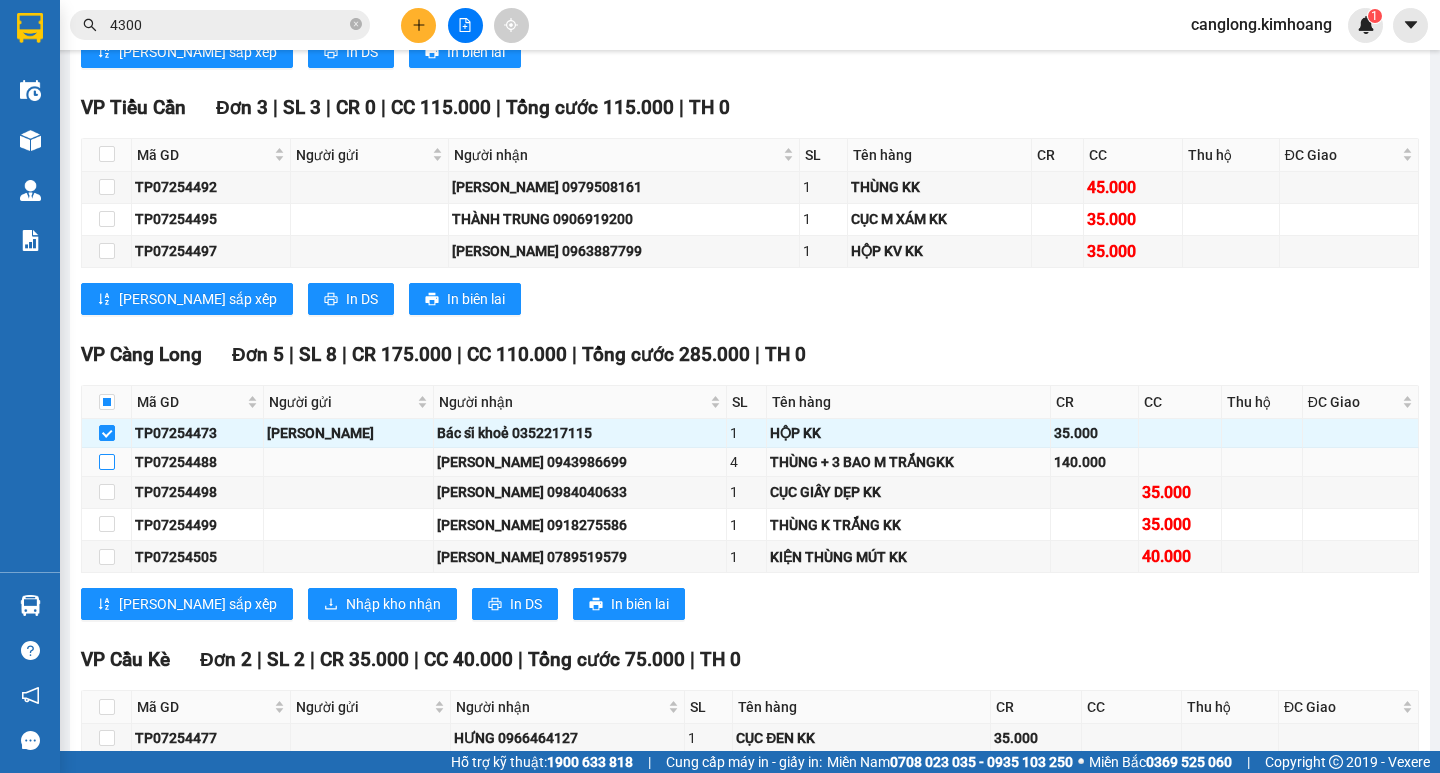 click at bounding box center (107, 462) 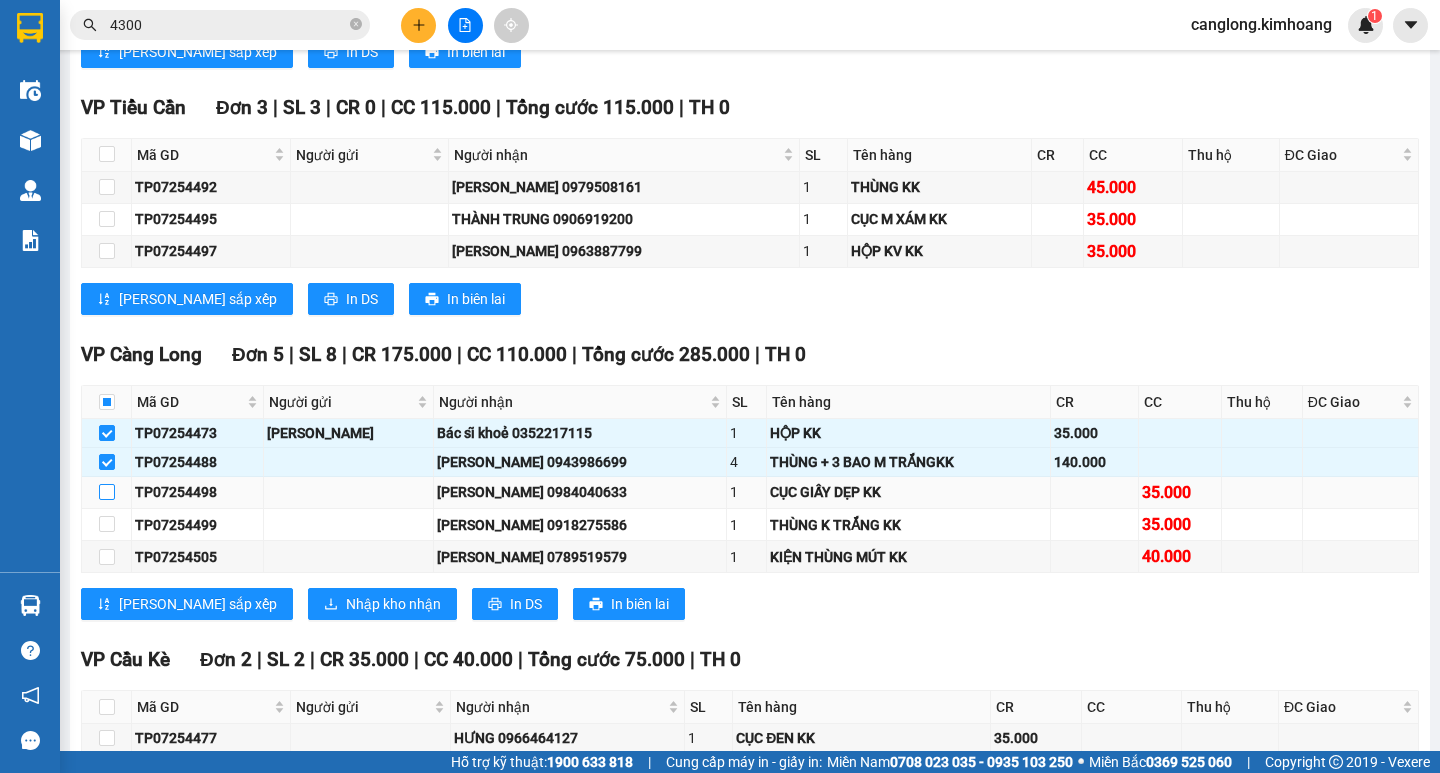 click at bounding box center [107, 492] 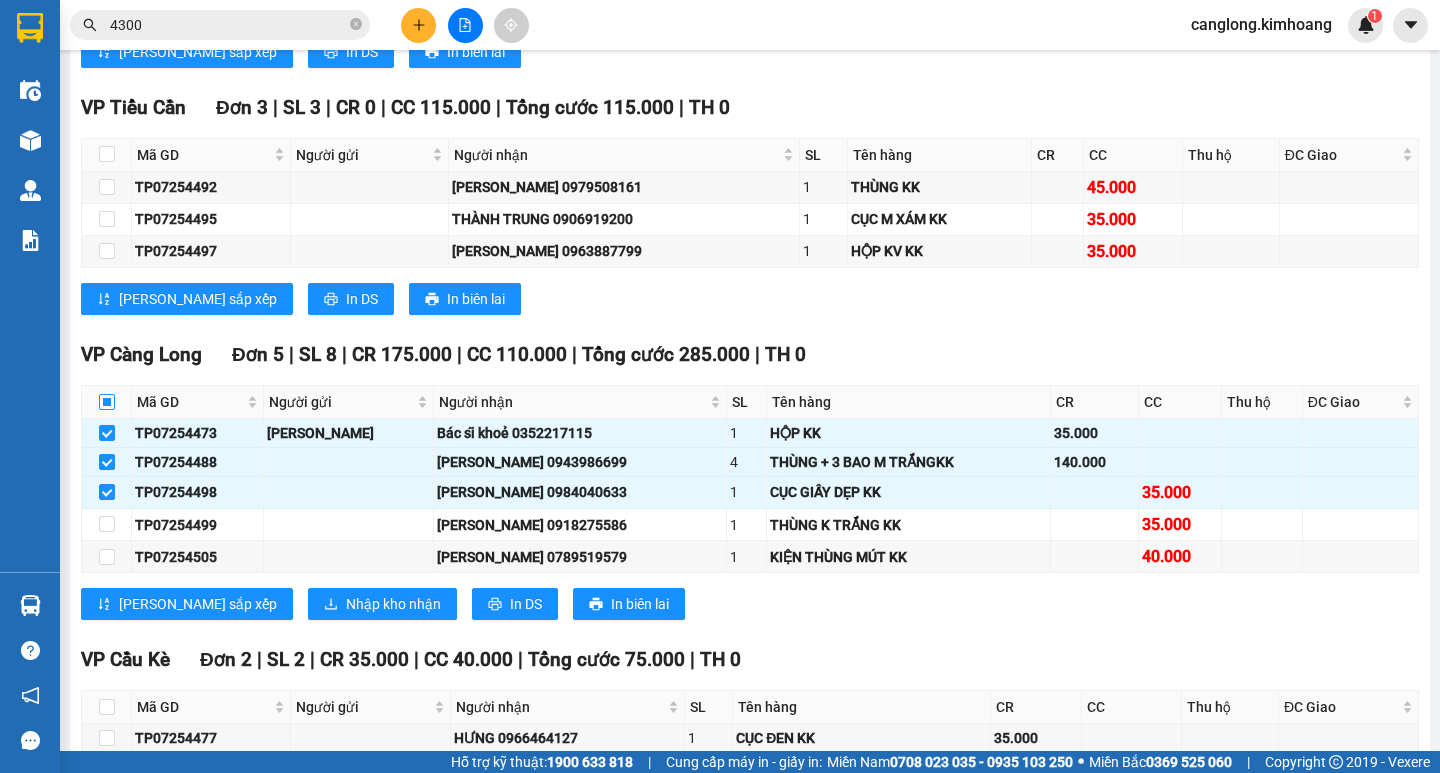 click at bounding box center [107, 402] 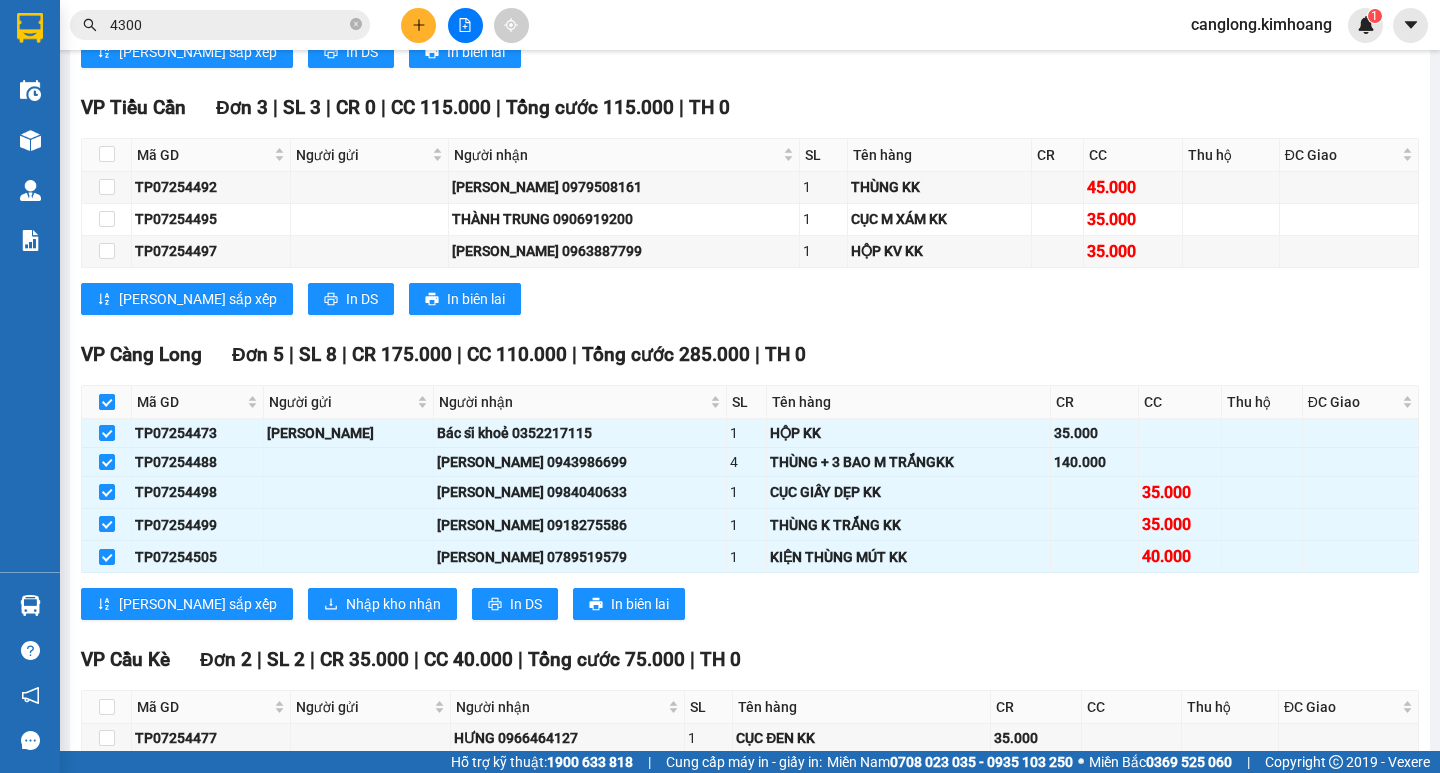 checkbox on "true" 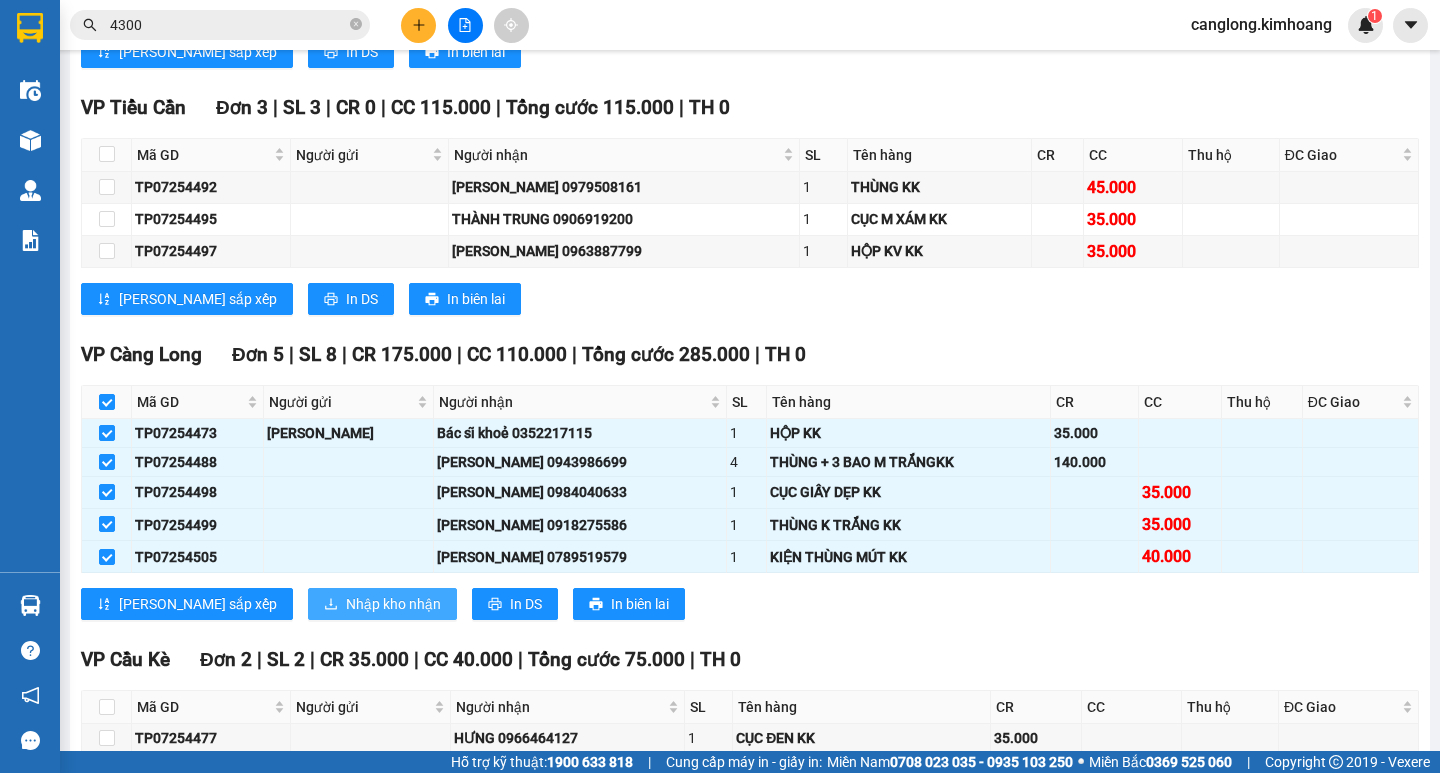 click on "Nhập kho nhận" at bounding box center [393, 604] 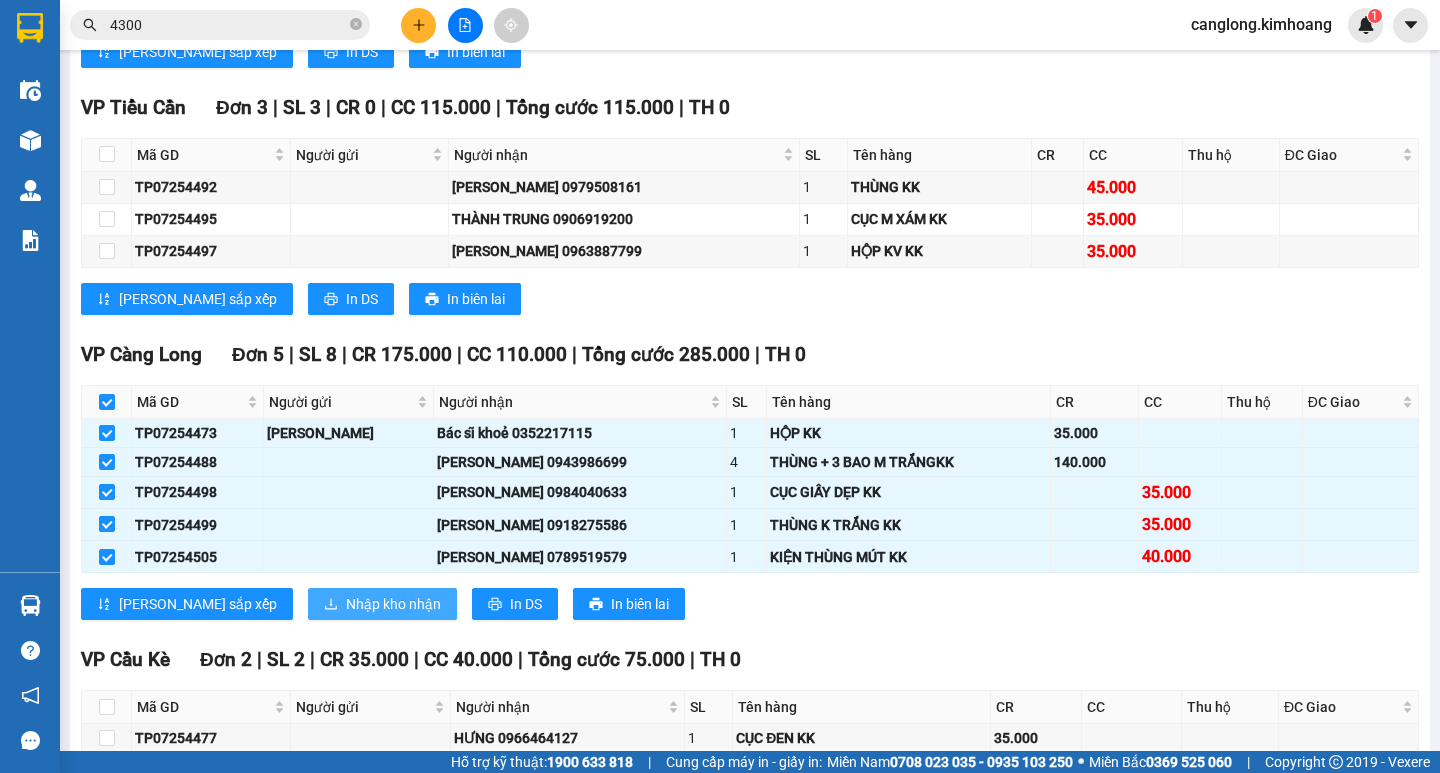 scroll, scrollTop: 0, scrollLeft: 0, axis: both 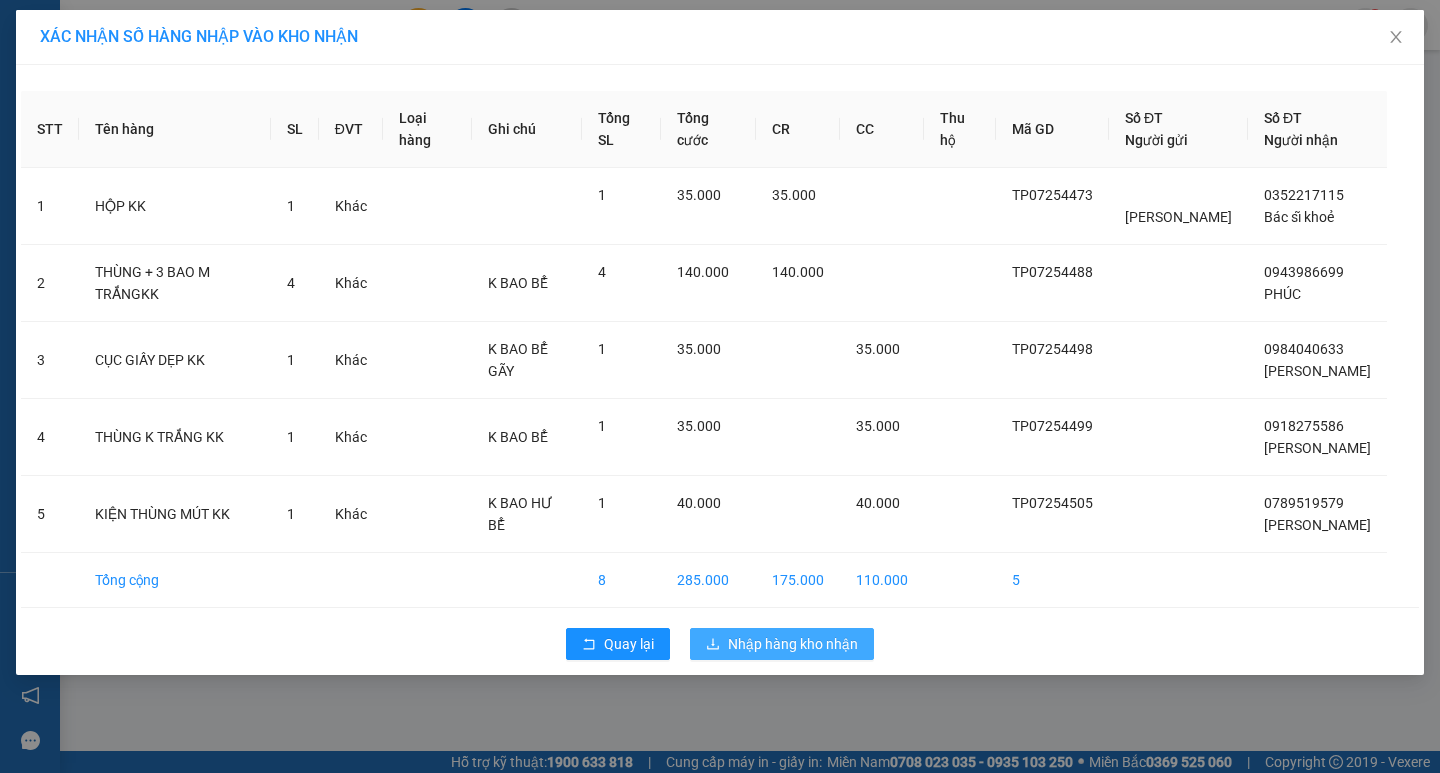 drag, startPoint x: 832, startPoint y: 649, endPoint x: 842, endPoint y: 616, distance: 34.48188 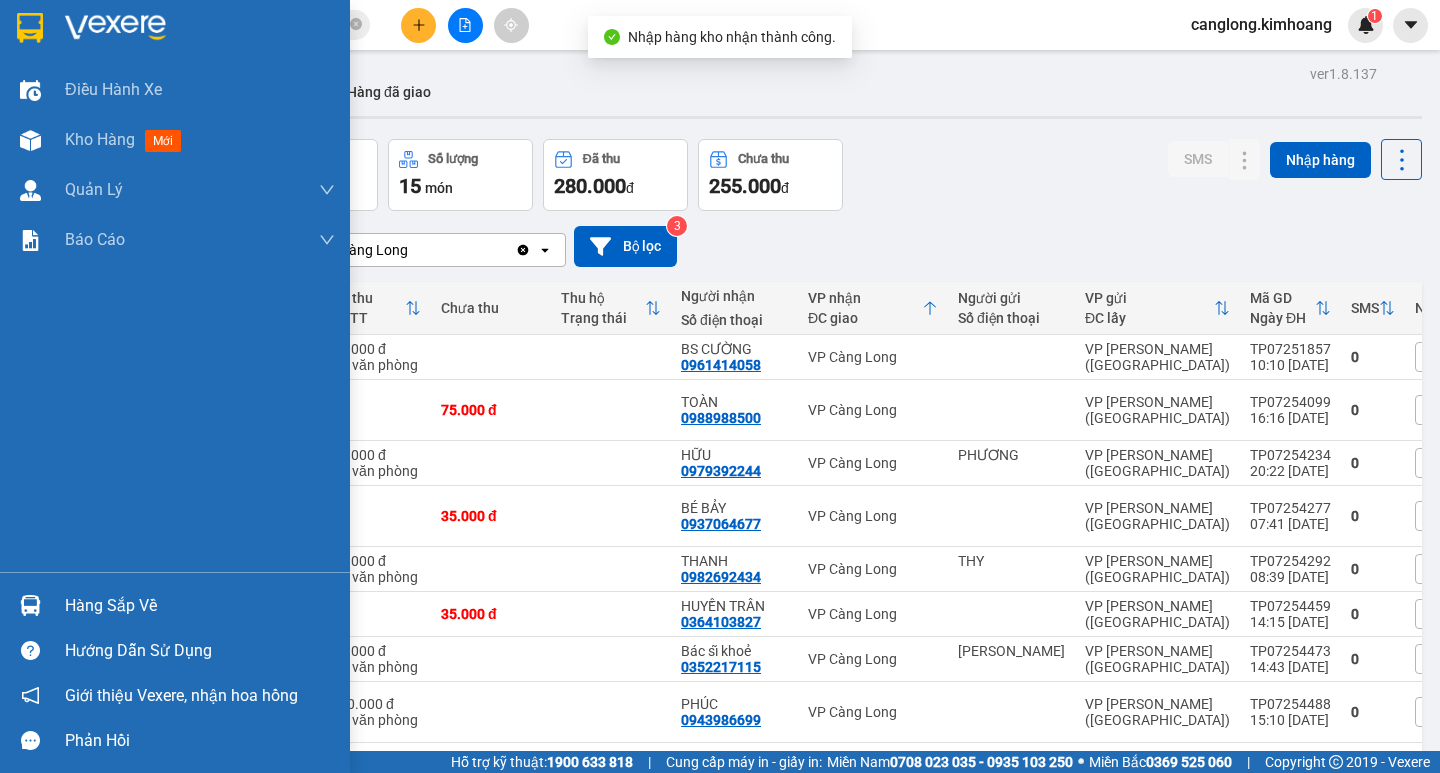 click at bounding box center [30, 605] 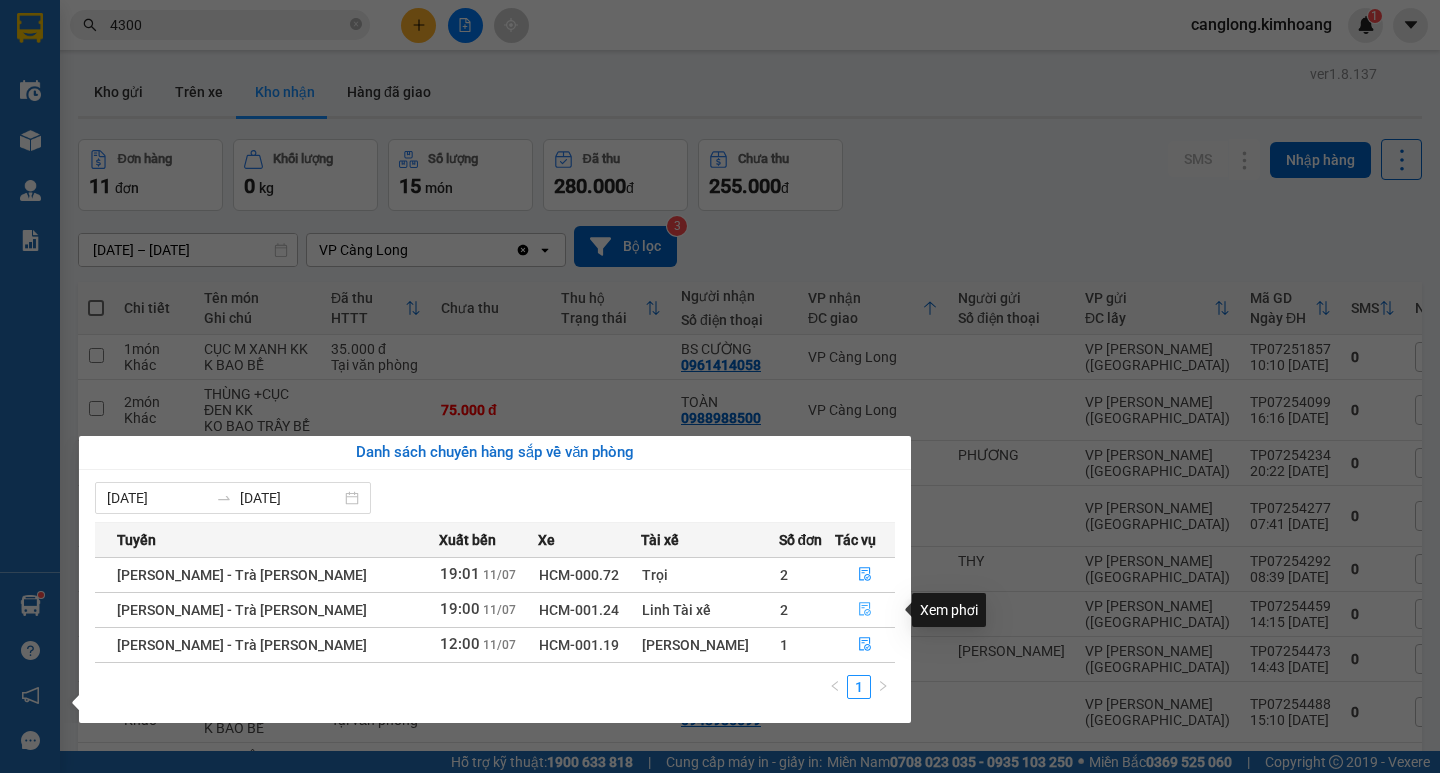 click 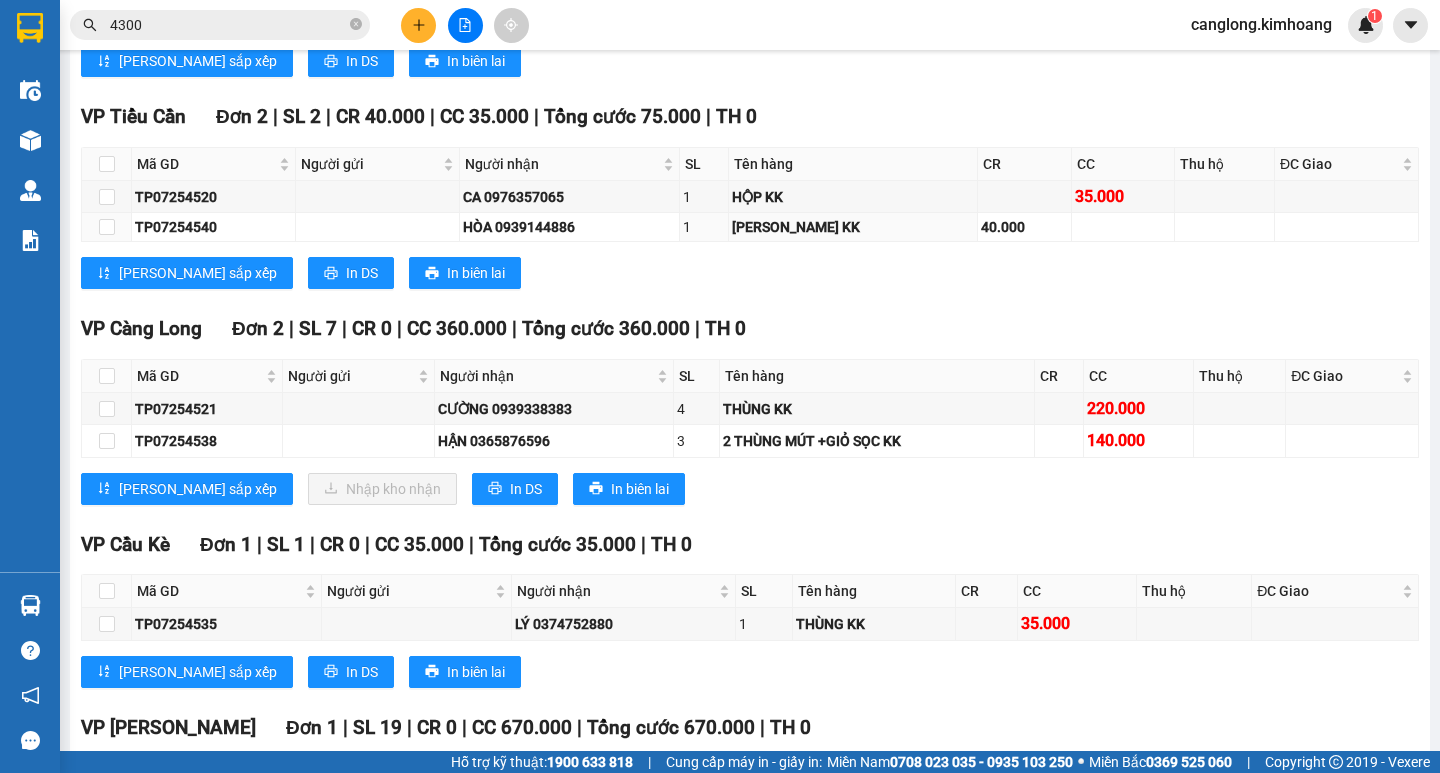 scroll, scrollTop: 1800, scrollLeft: 0, axis: vertical 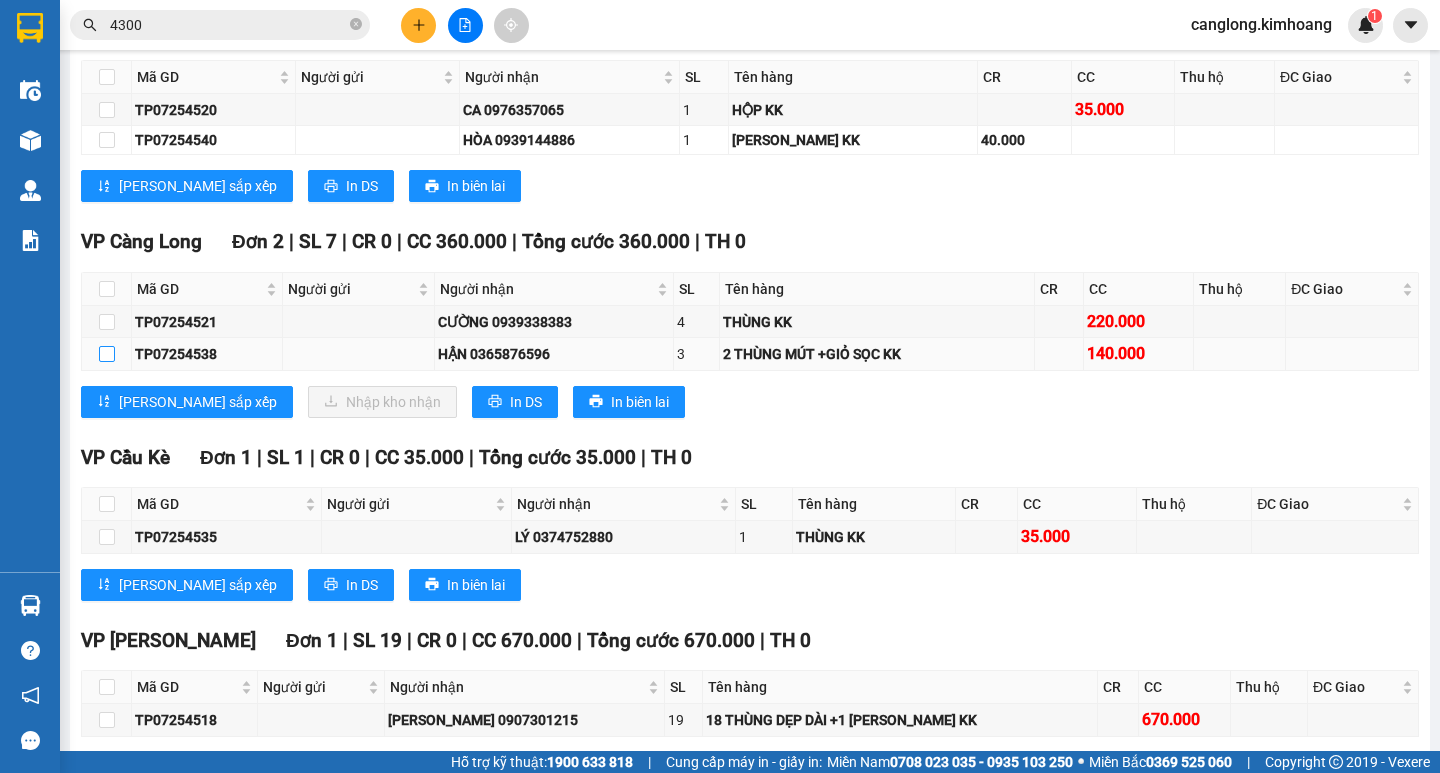 click at bounding box center (107, 354) 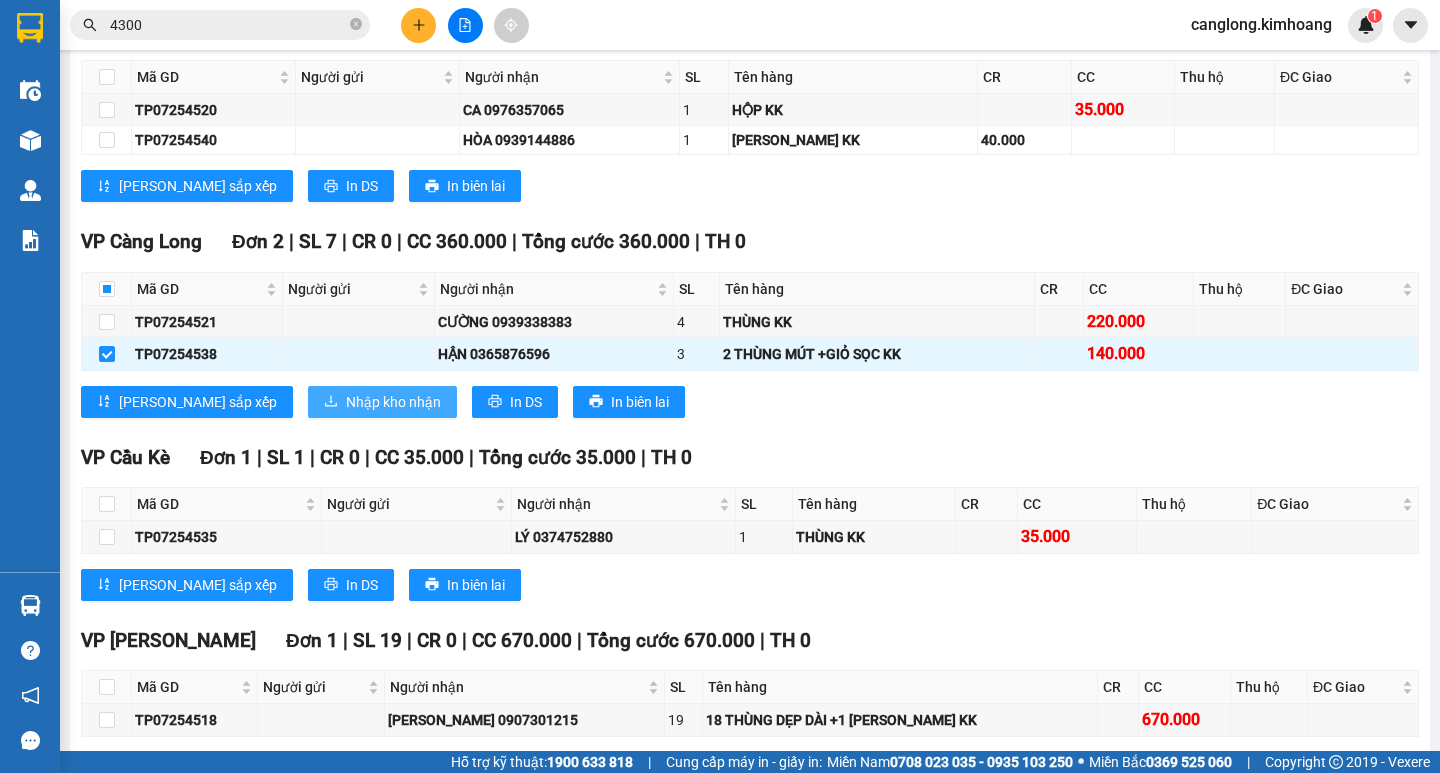 click on "Nhập kho nhận" at bounding box center [382, 402] 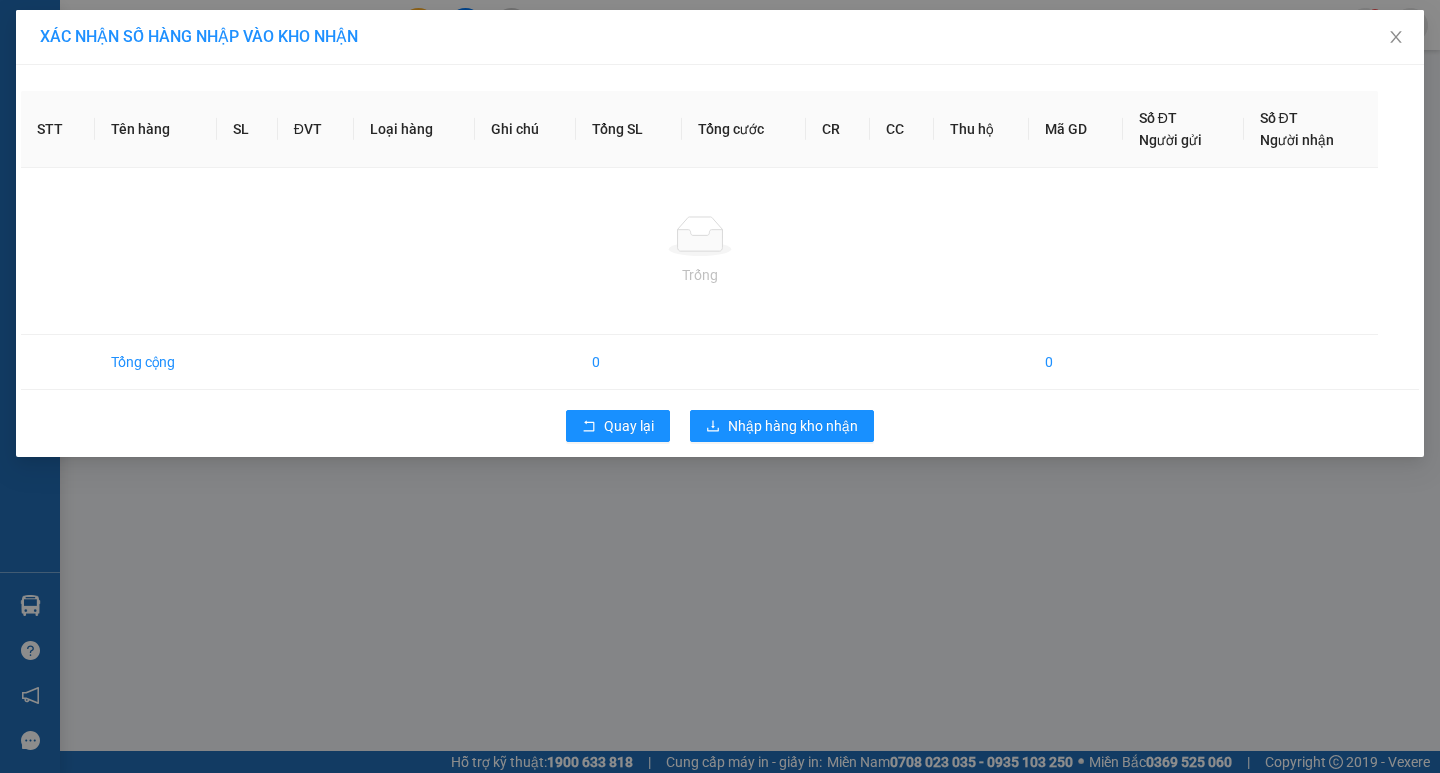 scroll, scrollTop: 0, scrollLeft: 0, axis: both 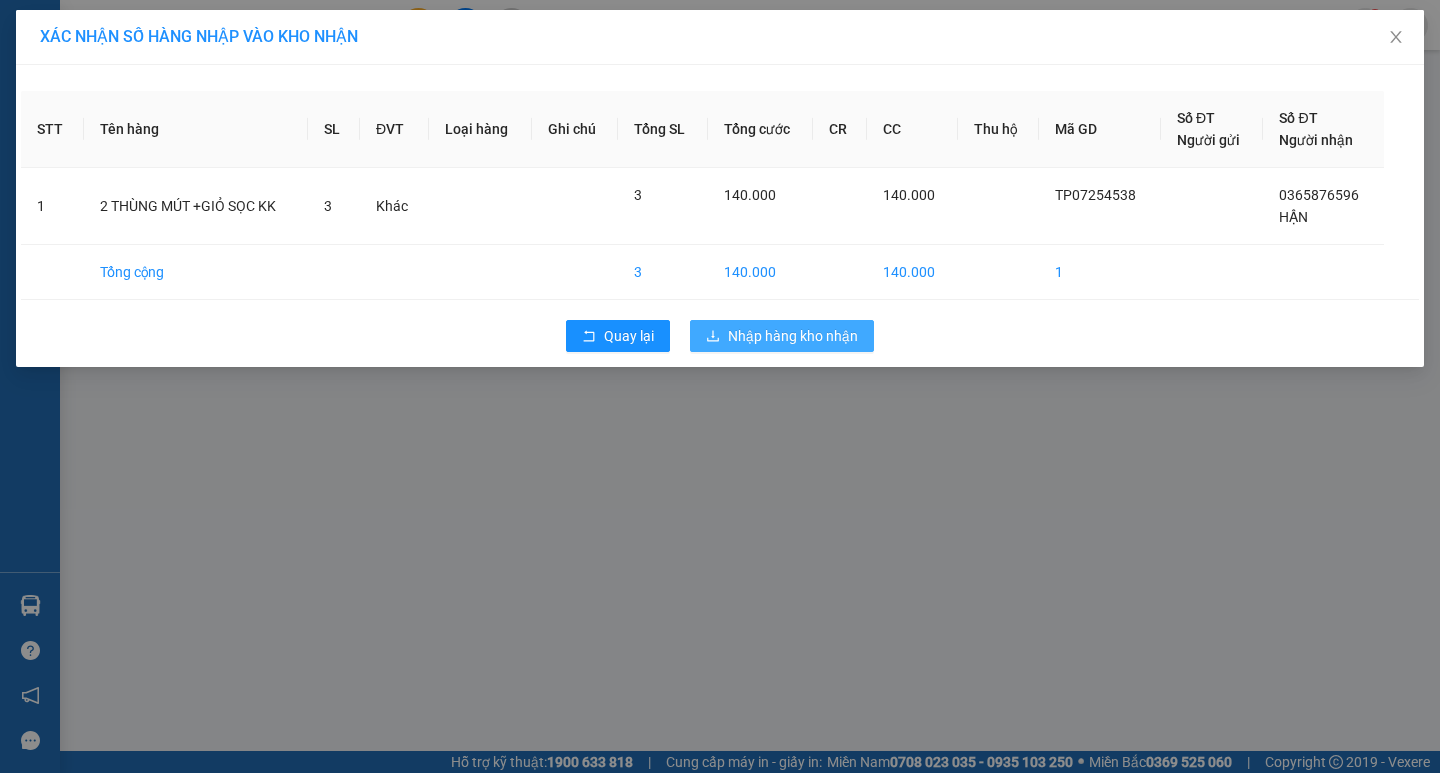 click on "Nhập hàng kho nhận" at bounding box center (793, 336) 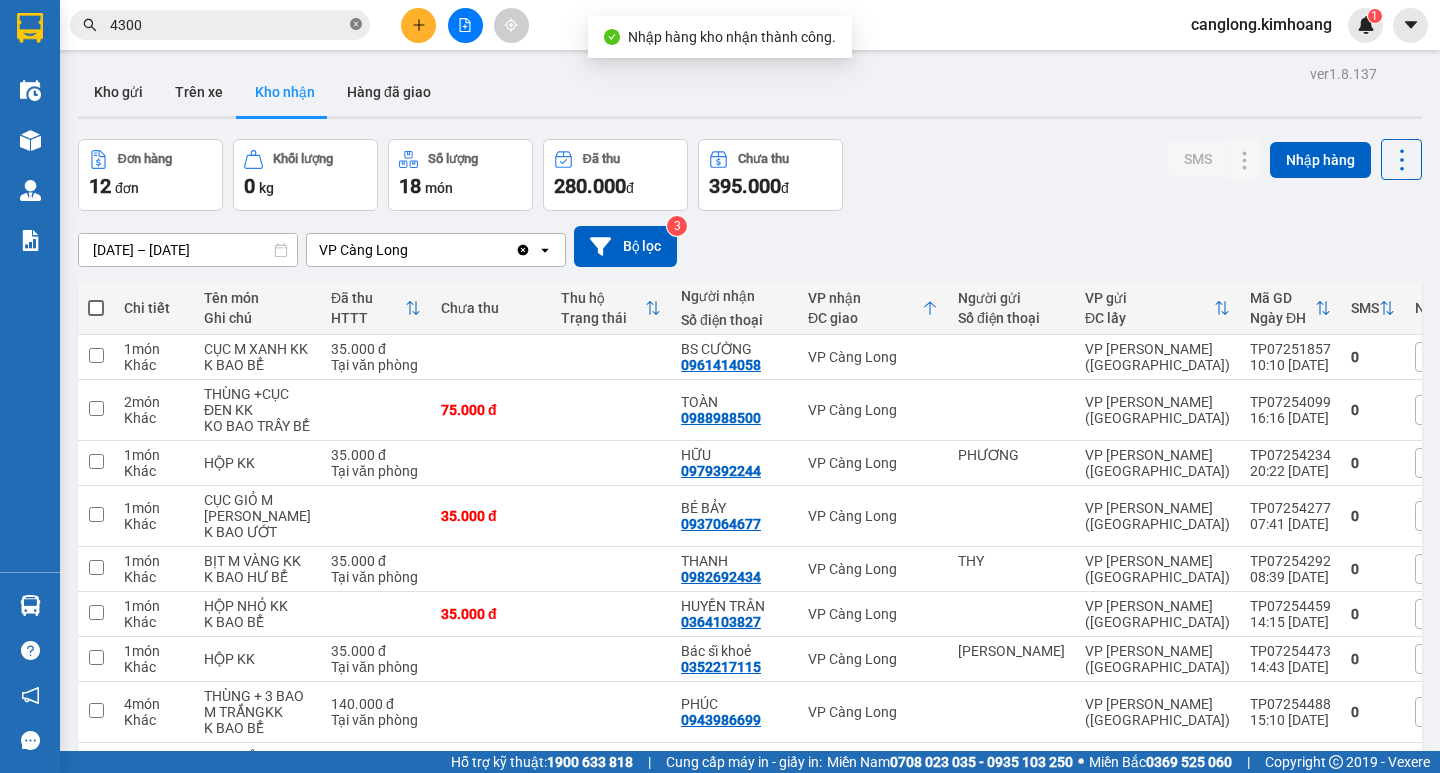 click 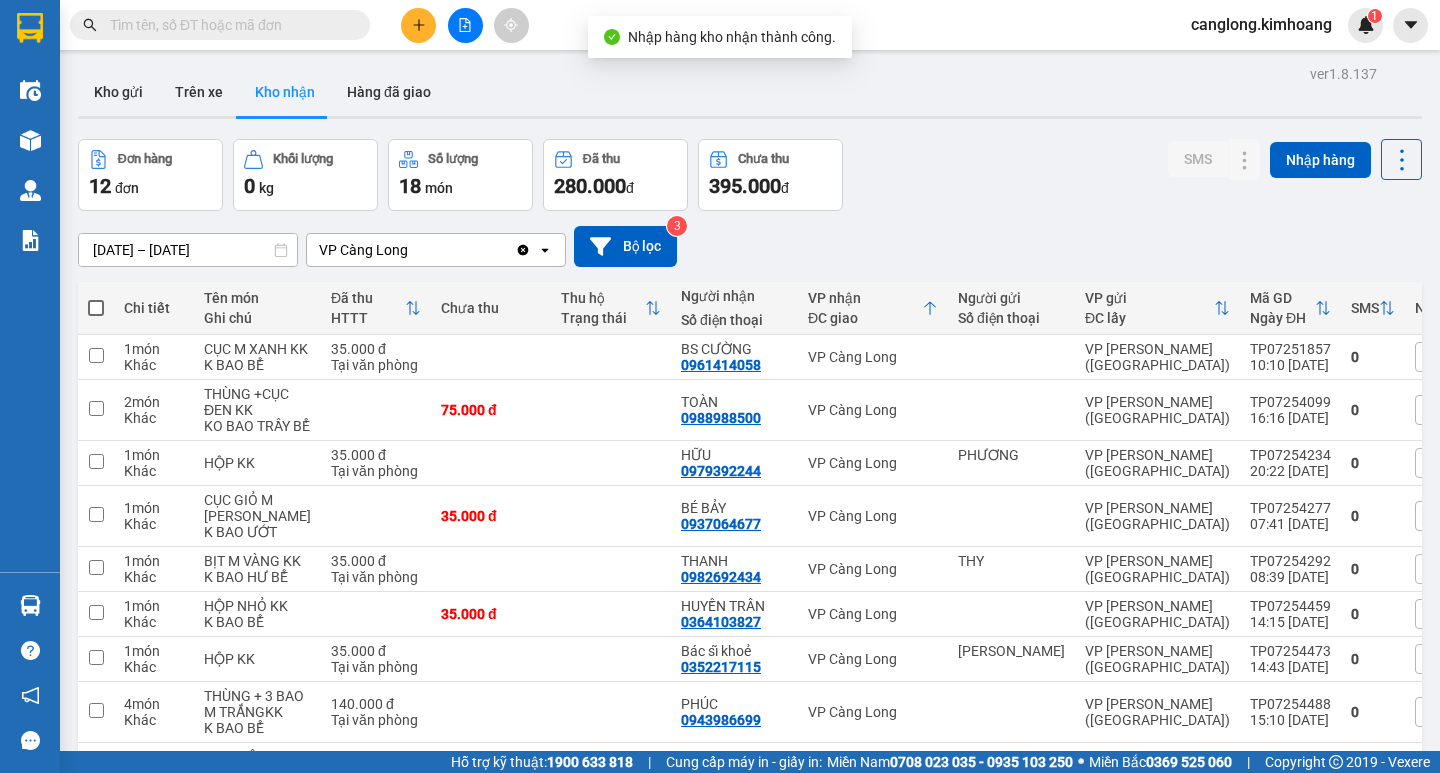 click at bounding box center (228, 25) 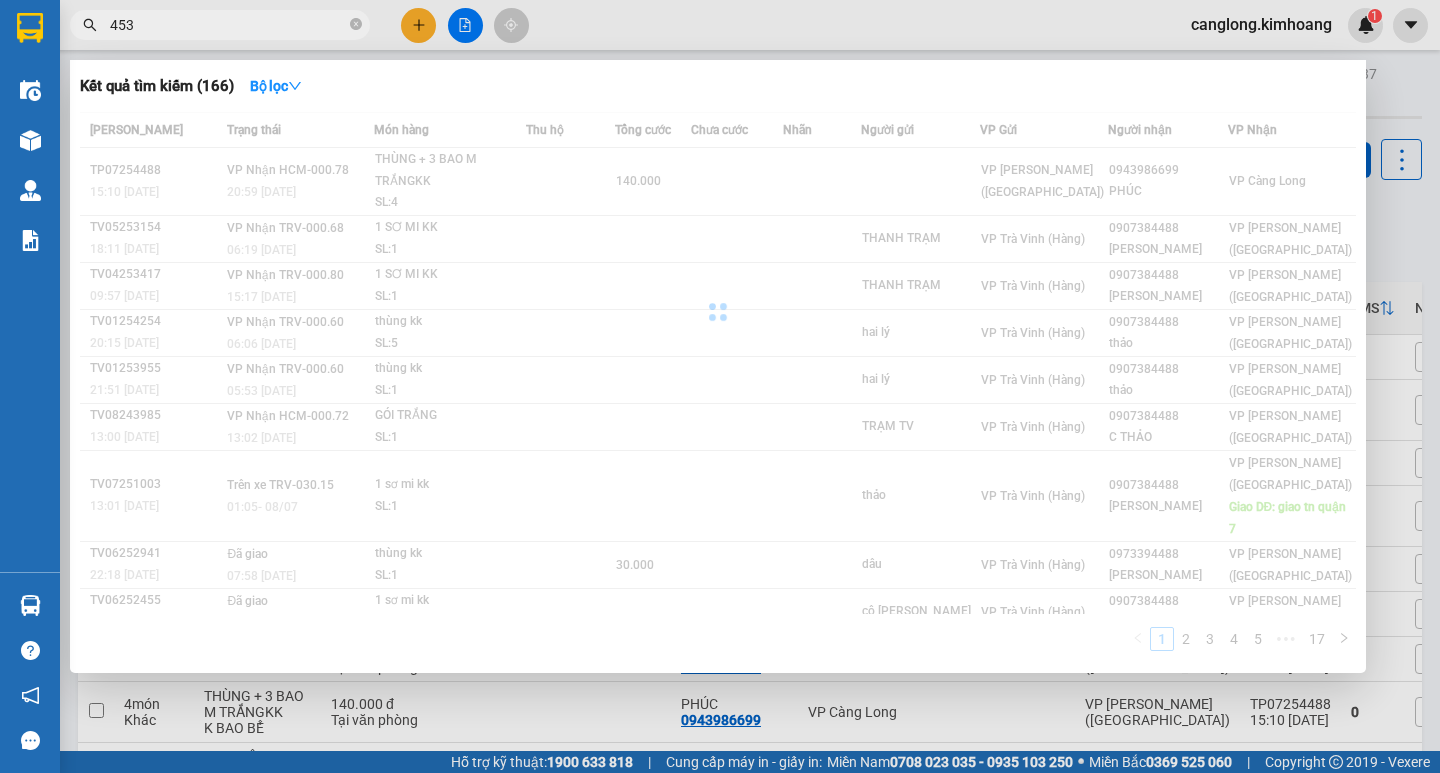 type on "4538" 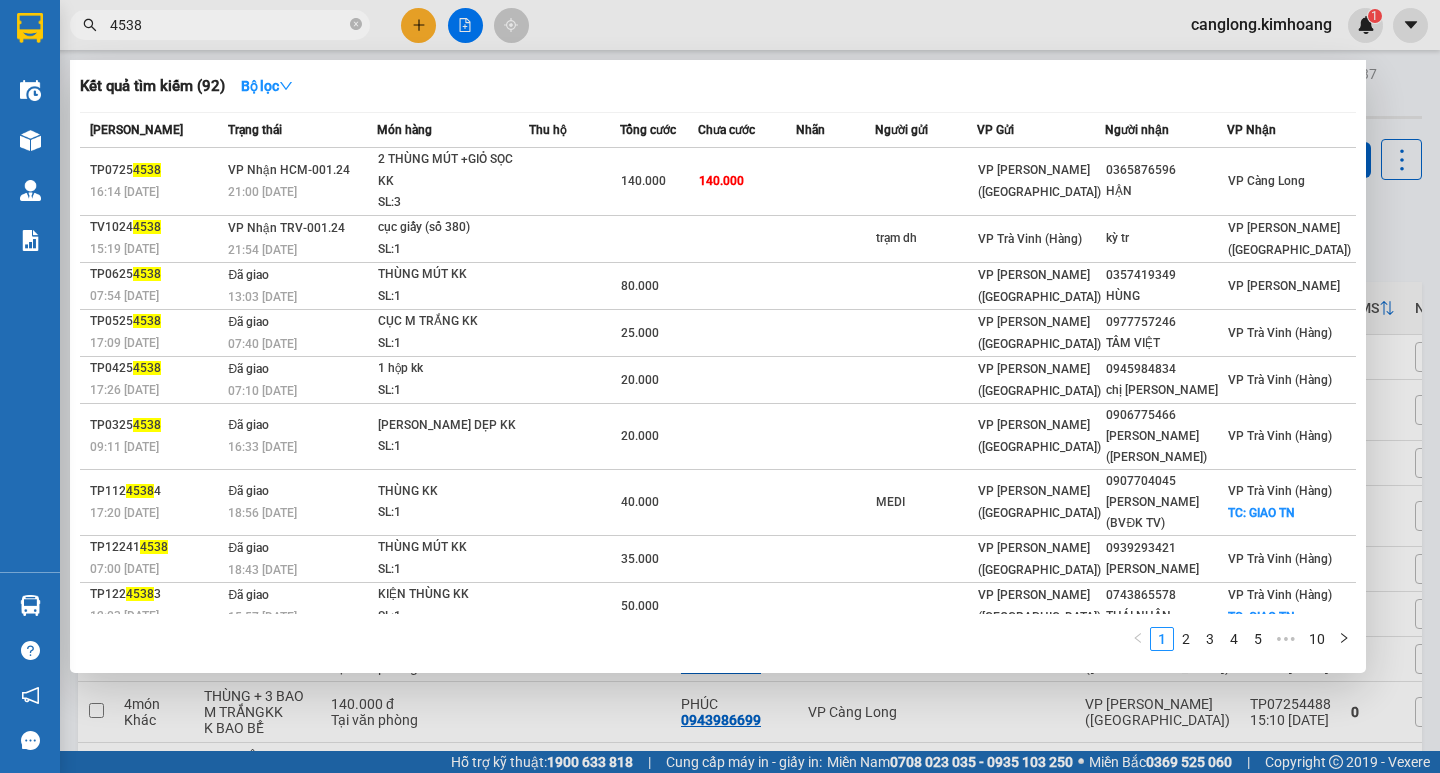 drag, startPoint x: 355, startPoint y: 25, endPoint x: 264, endPoint y: 33, distance: 91.350975 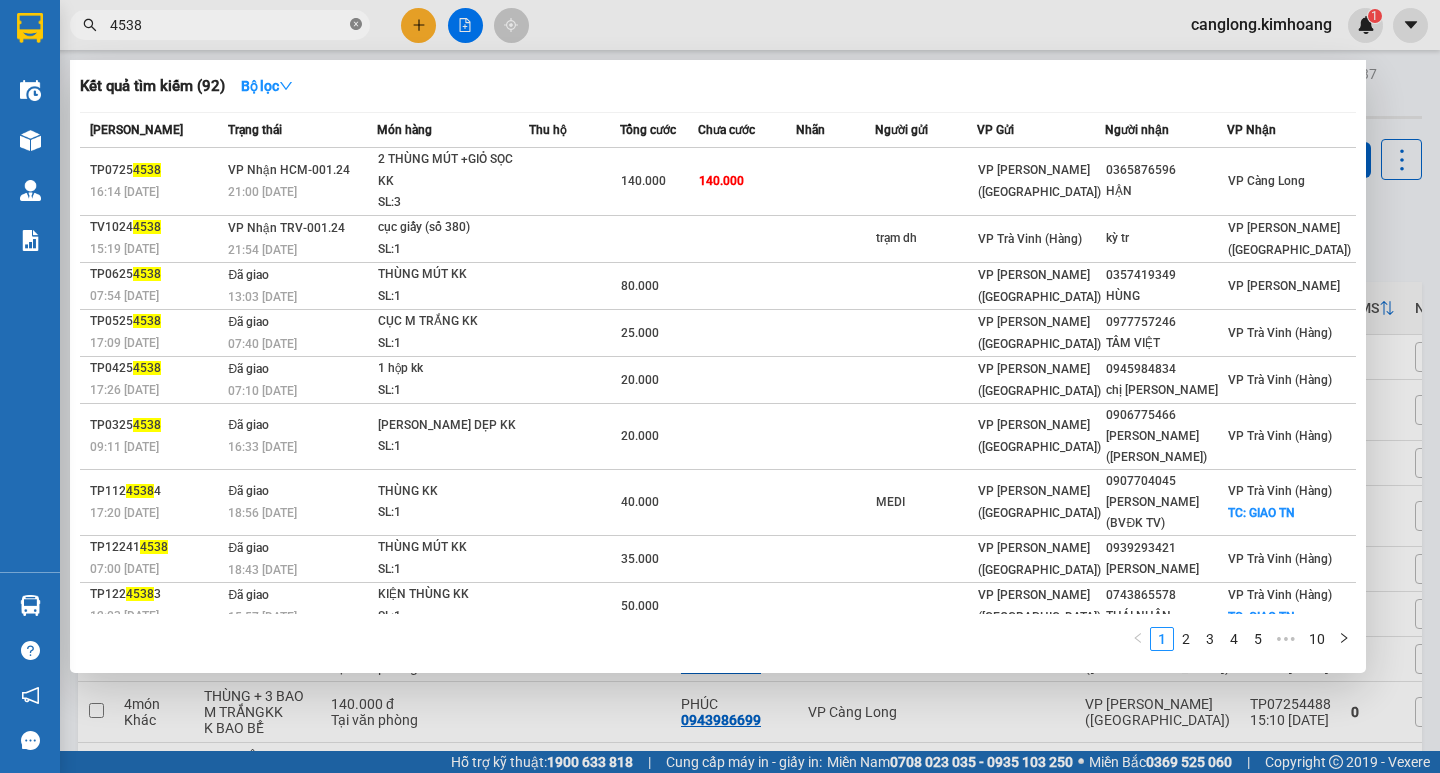 click 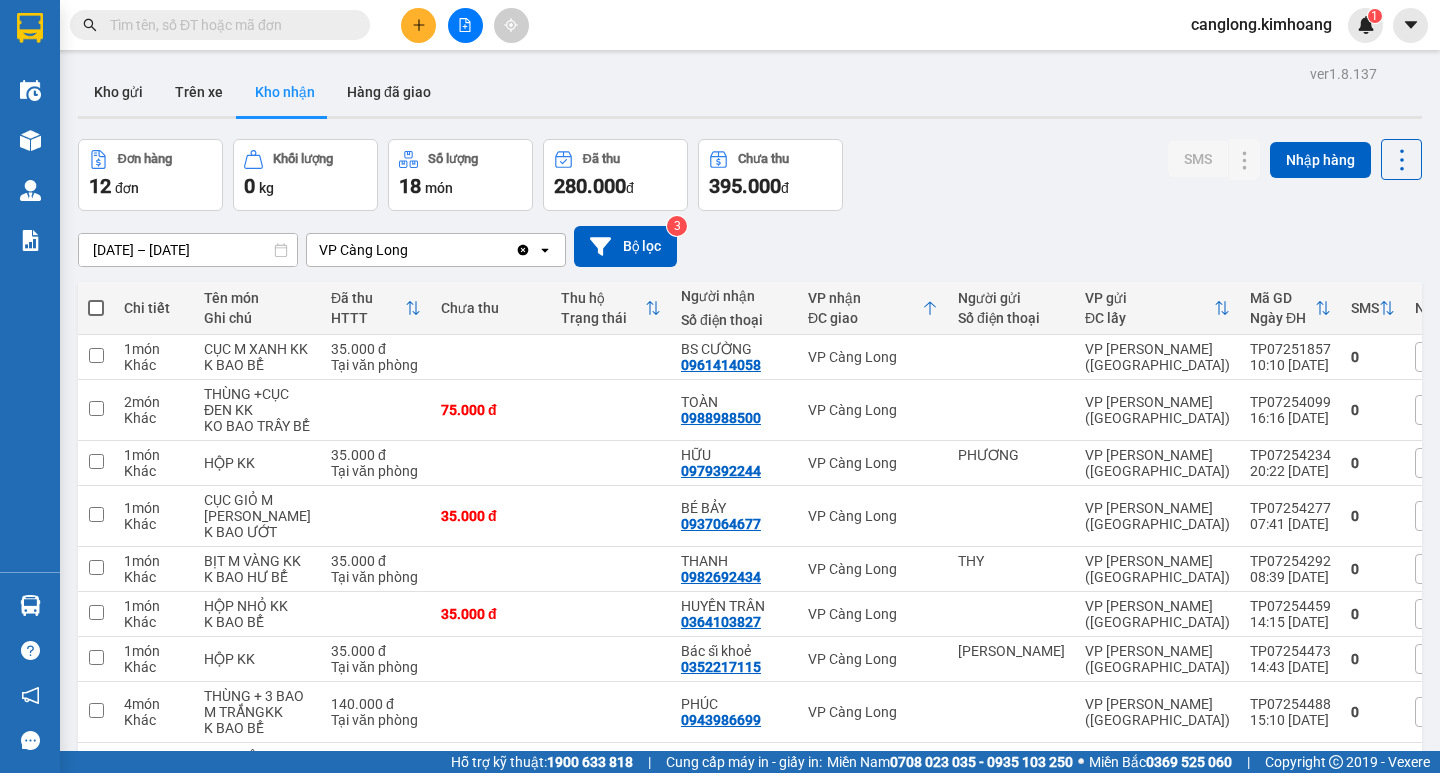 click at bounding box center (228, 25) 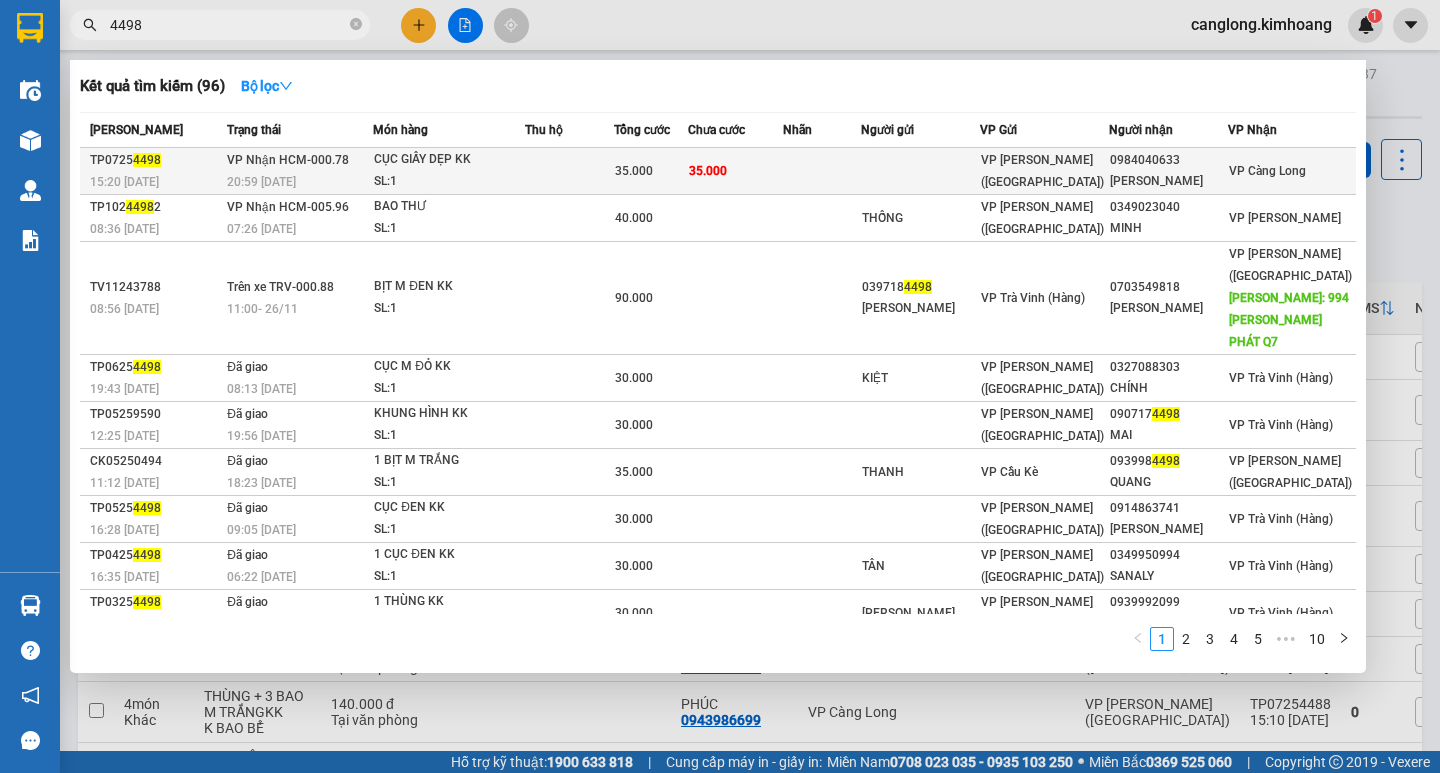 type on "4498" 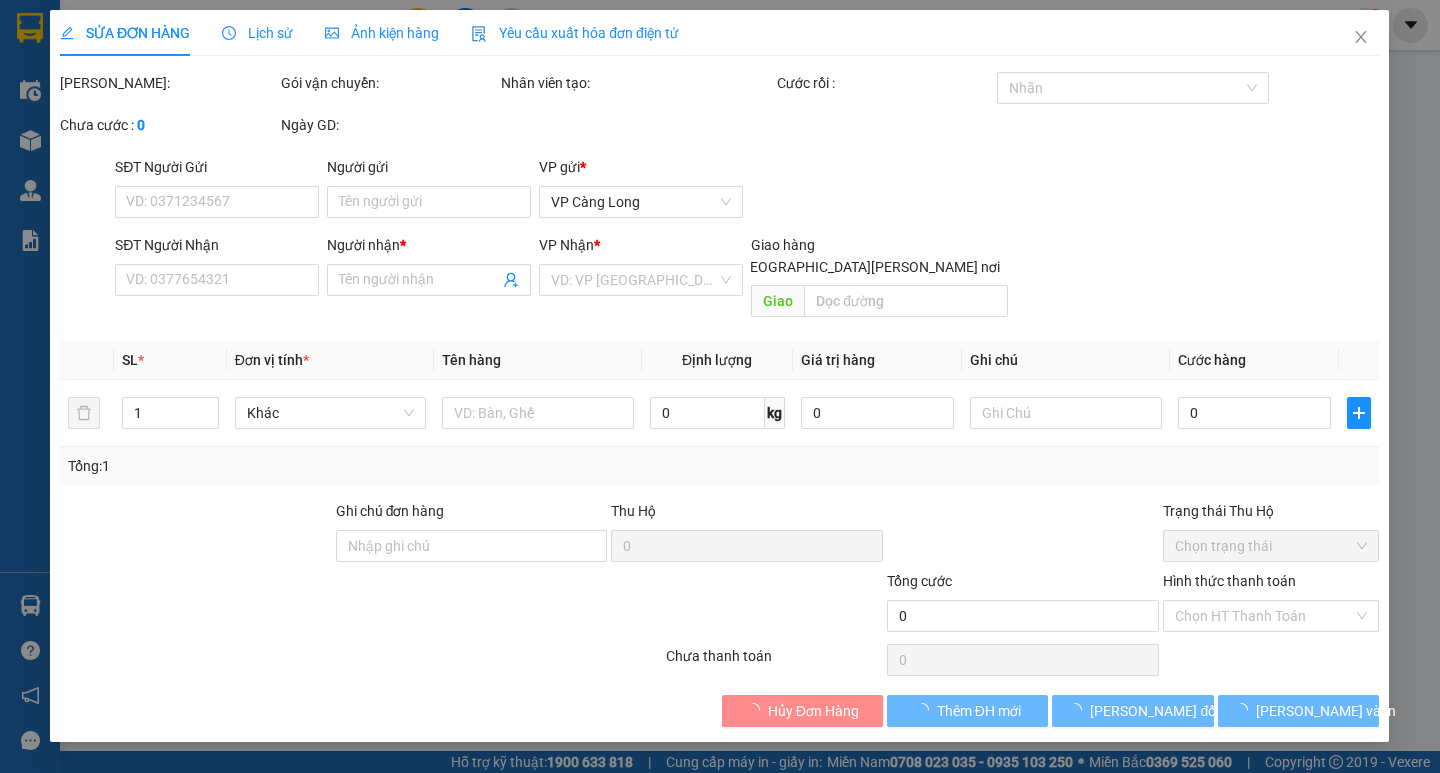 type on "0984040633" 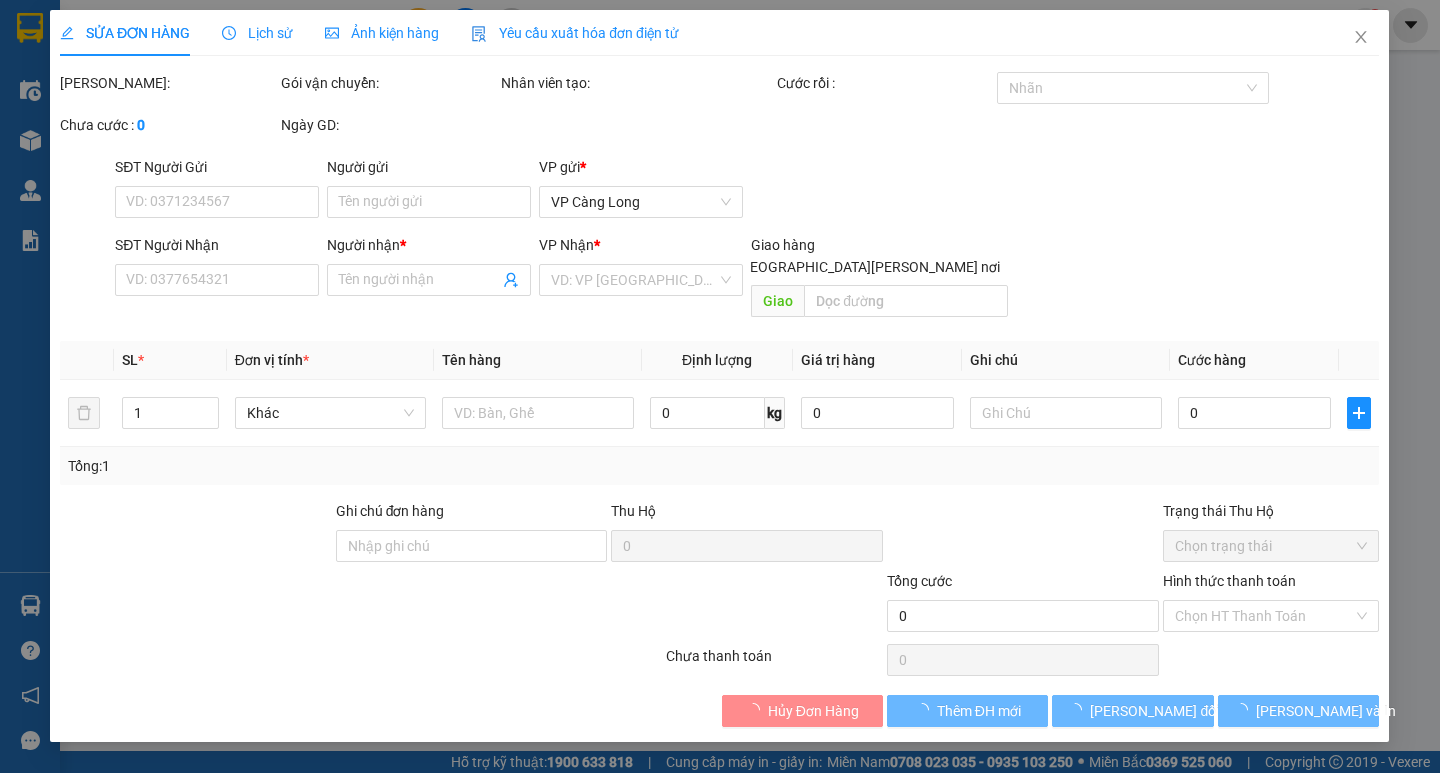 type on "[PERSON_NAME]" 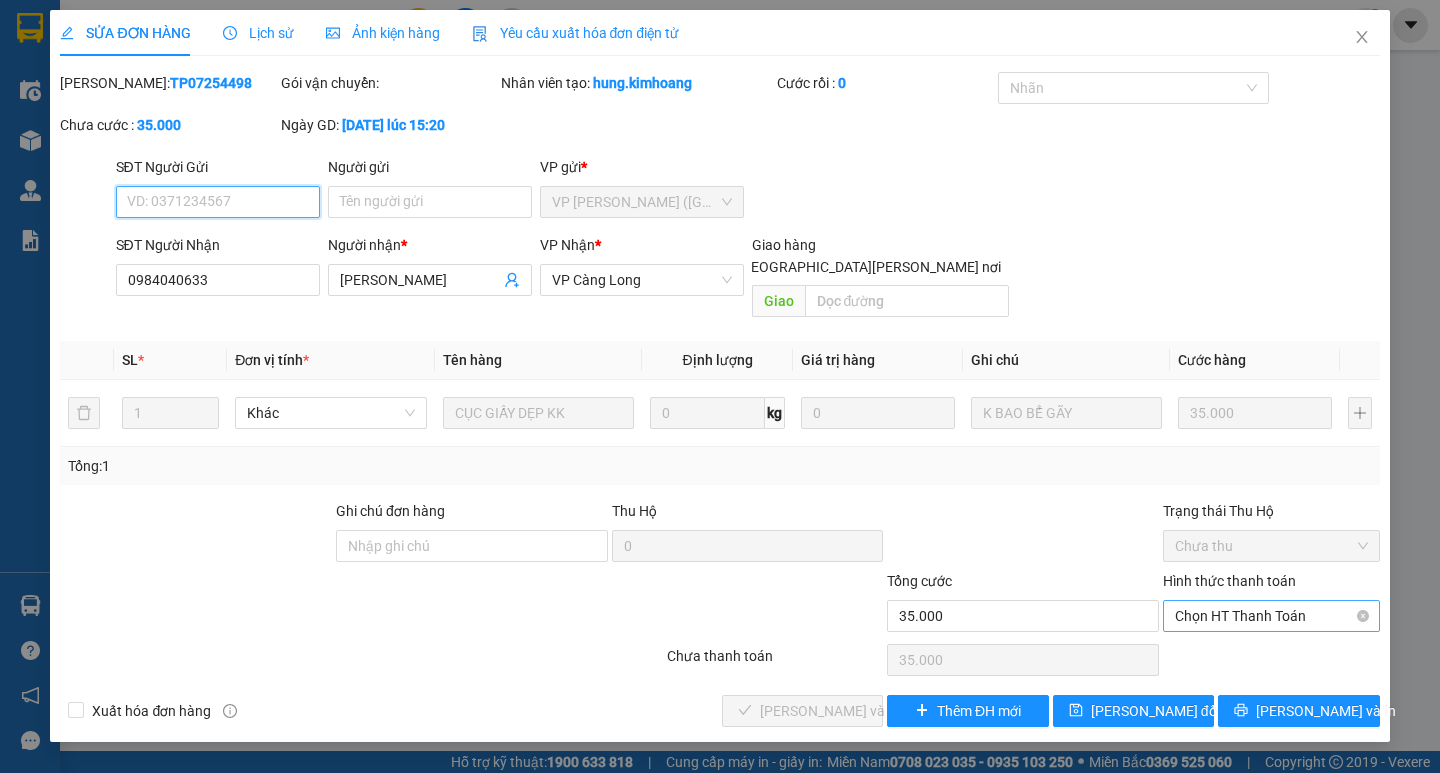 click on "Chọn HT Thanh Toán" at bounding box center (1271, 616) 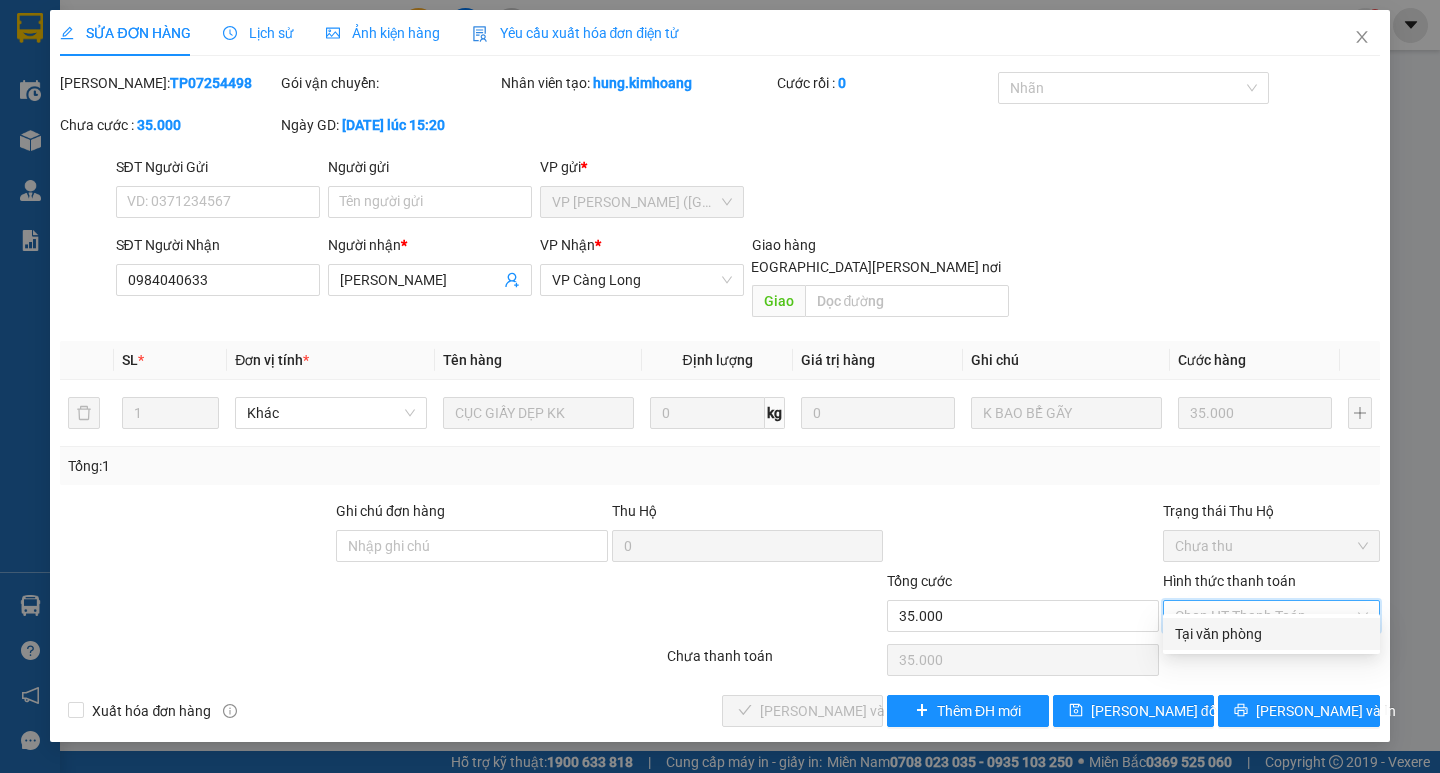 click on "Tại văn phòng" at bounding box center (1271, 634) 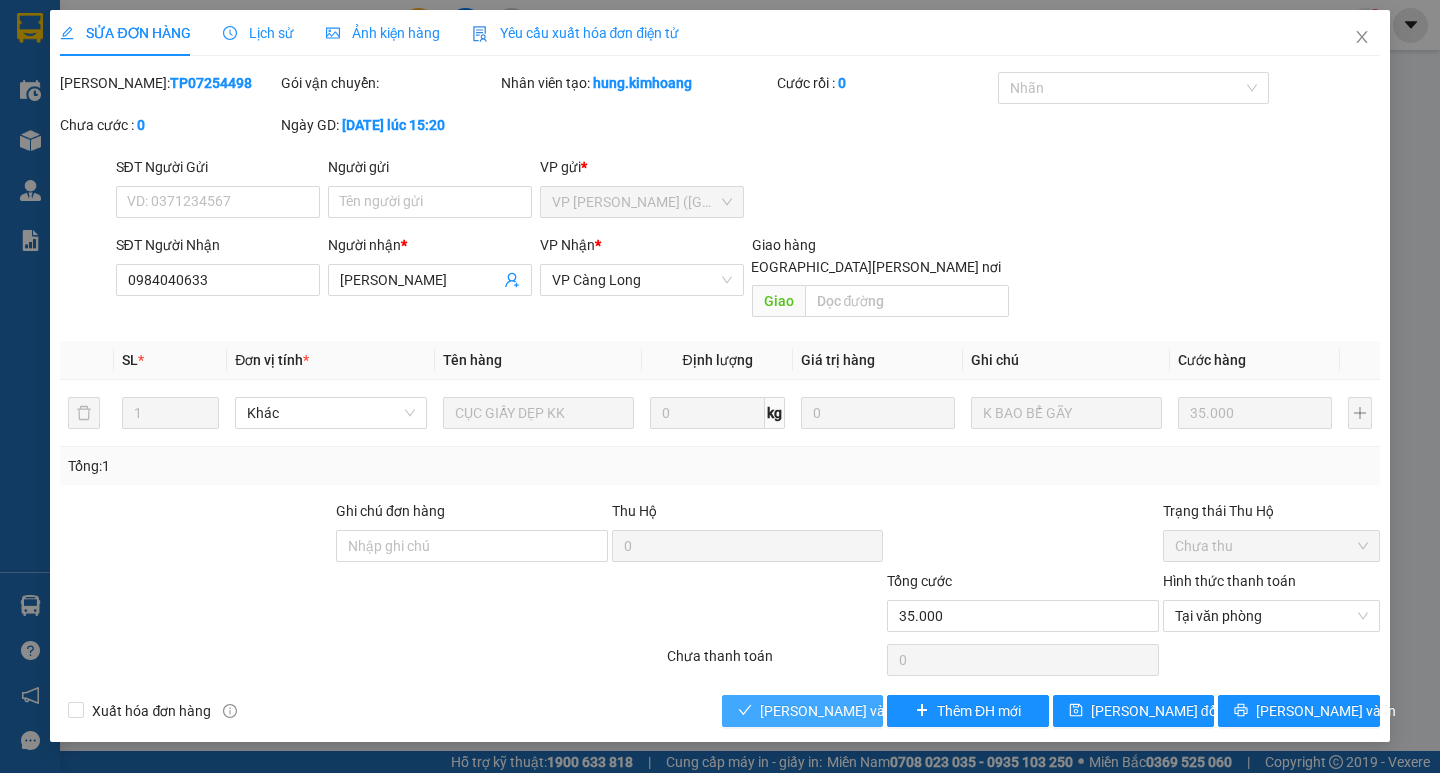 click on "[PERSON_NAME] và [PERSON_NAME] hàng" at bounding box center (895, 711) 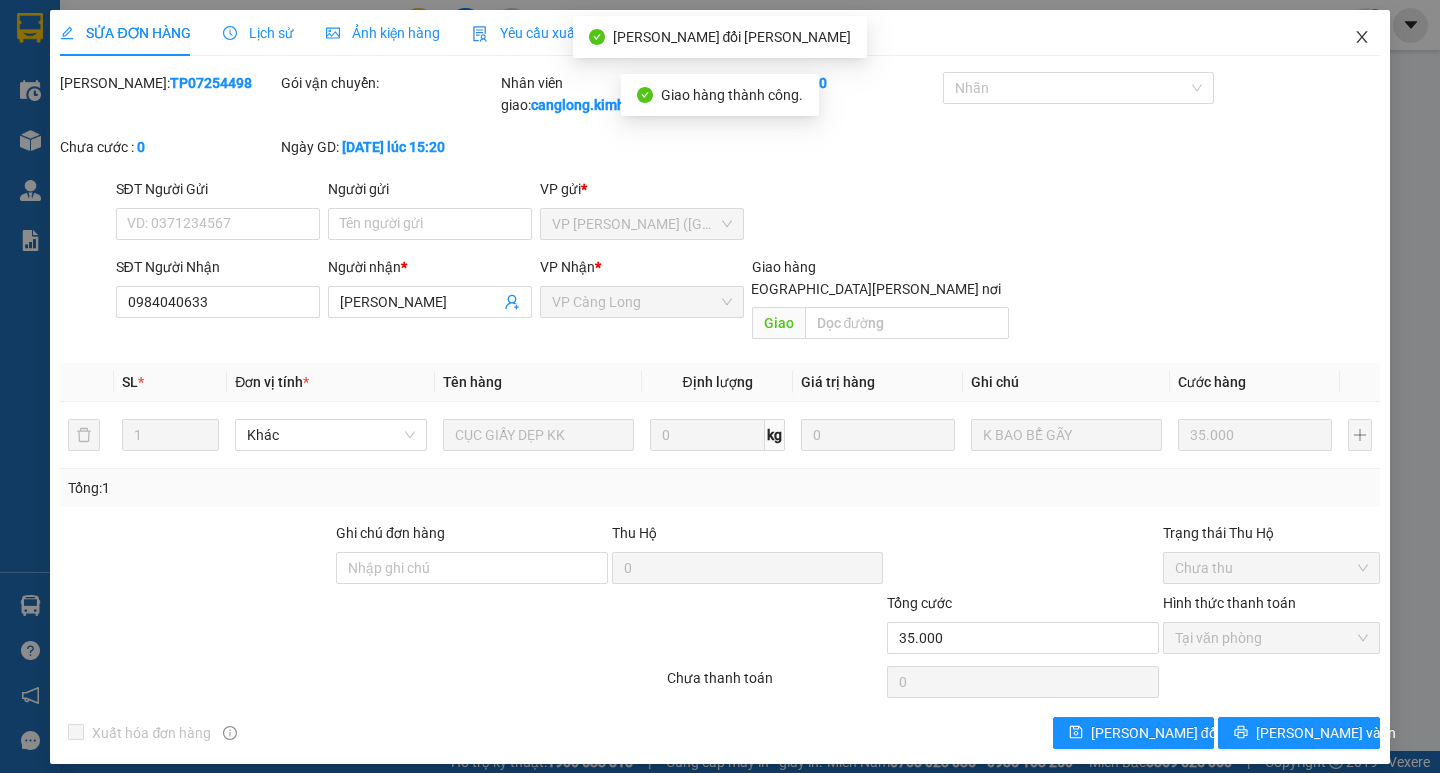 click at bounding box center [1362, 38] 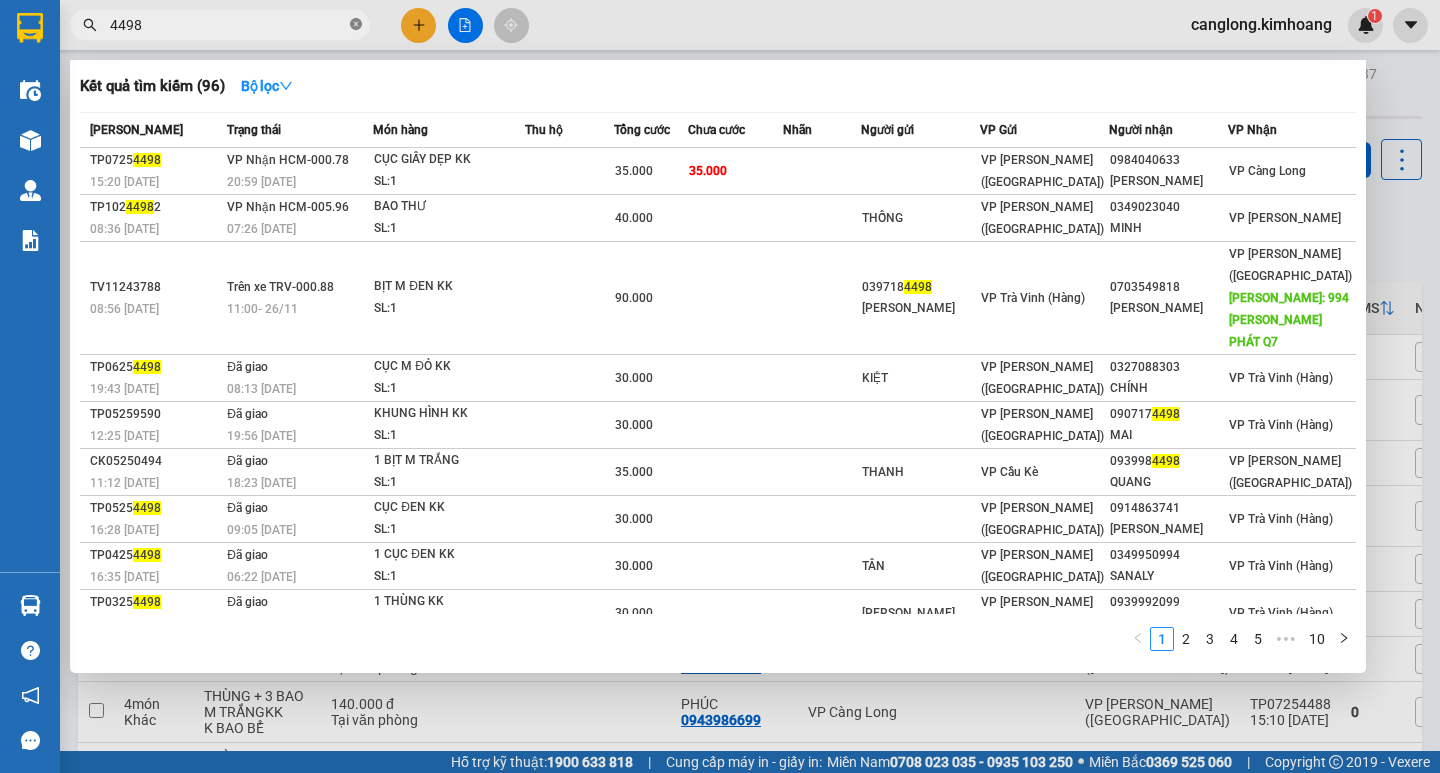 click 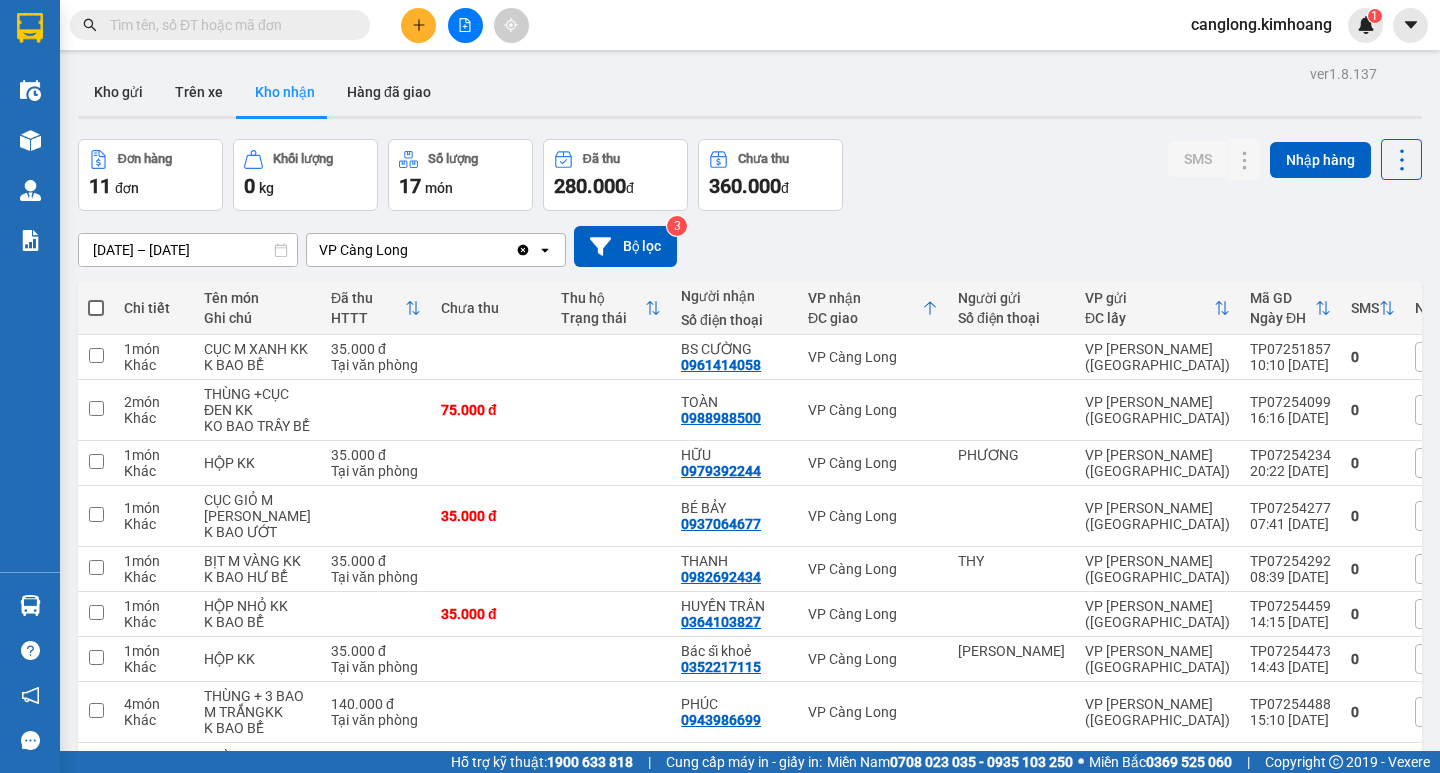 click at bounding box center (228, 25) 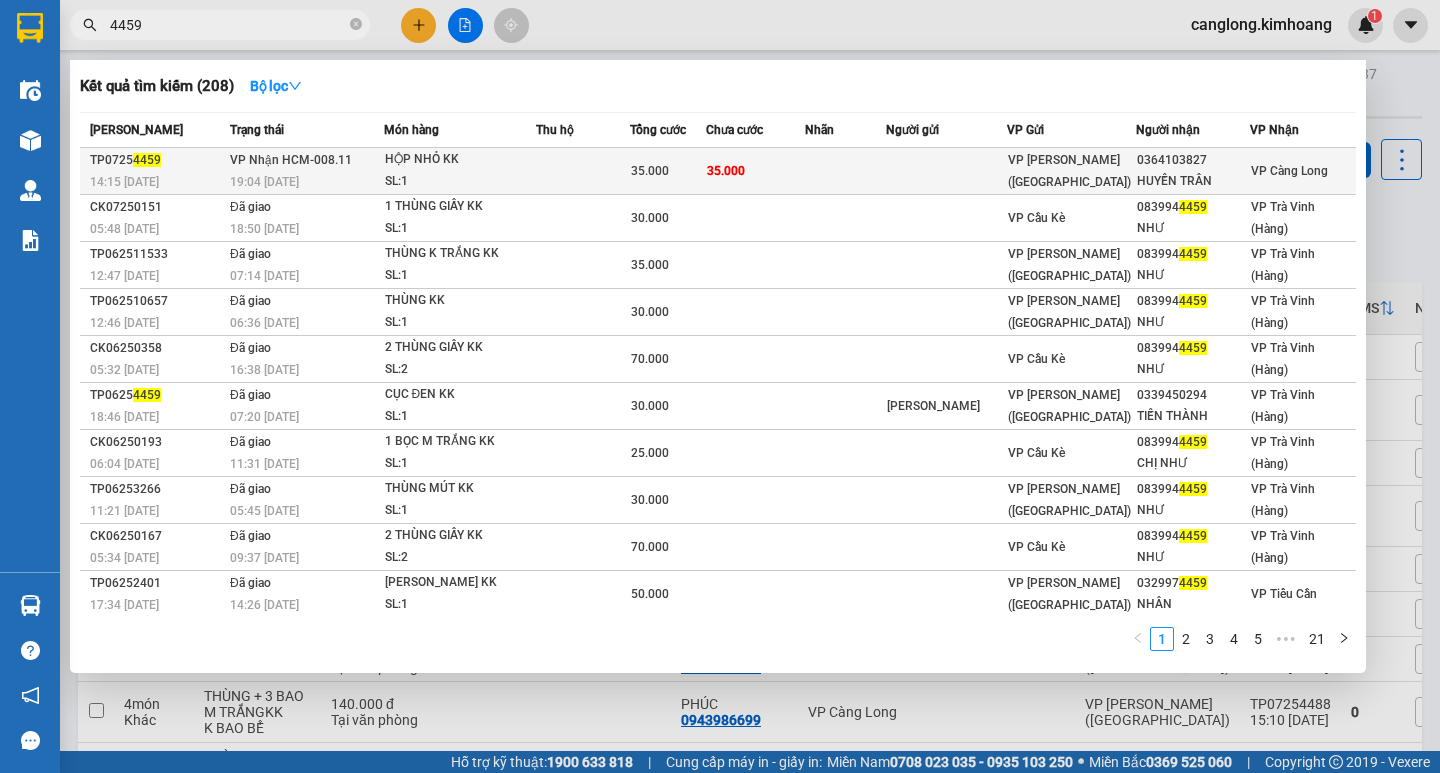 type on "4459" 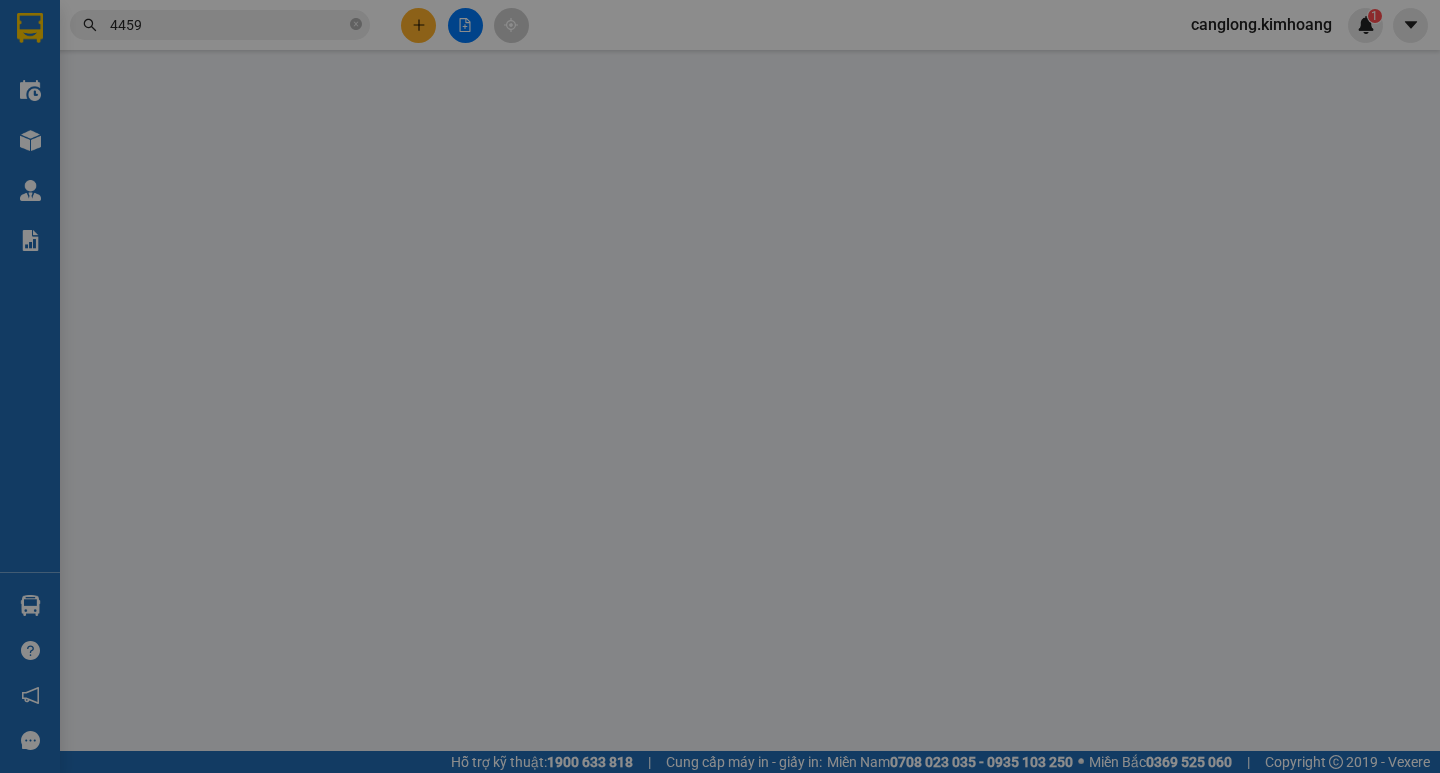 type on "0364103827" 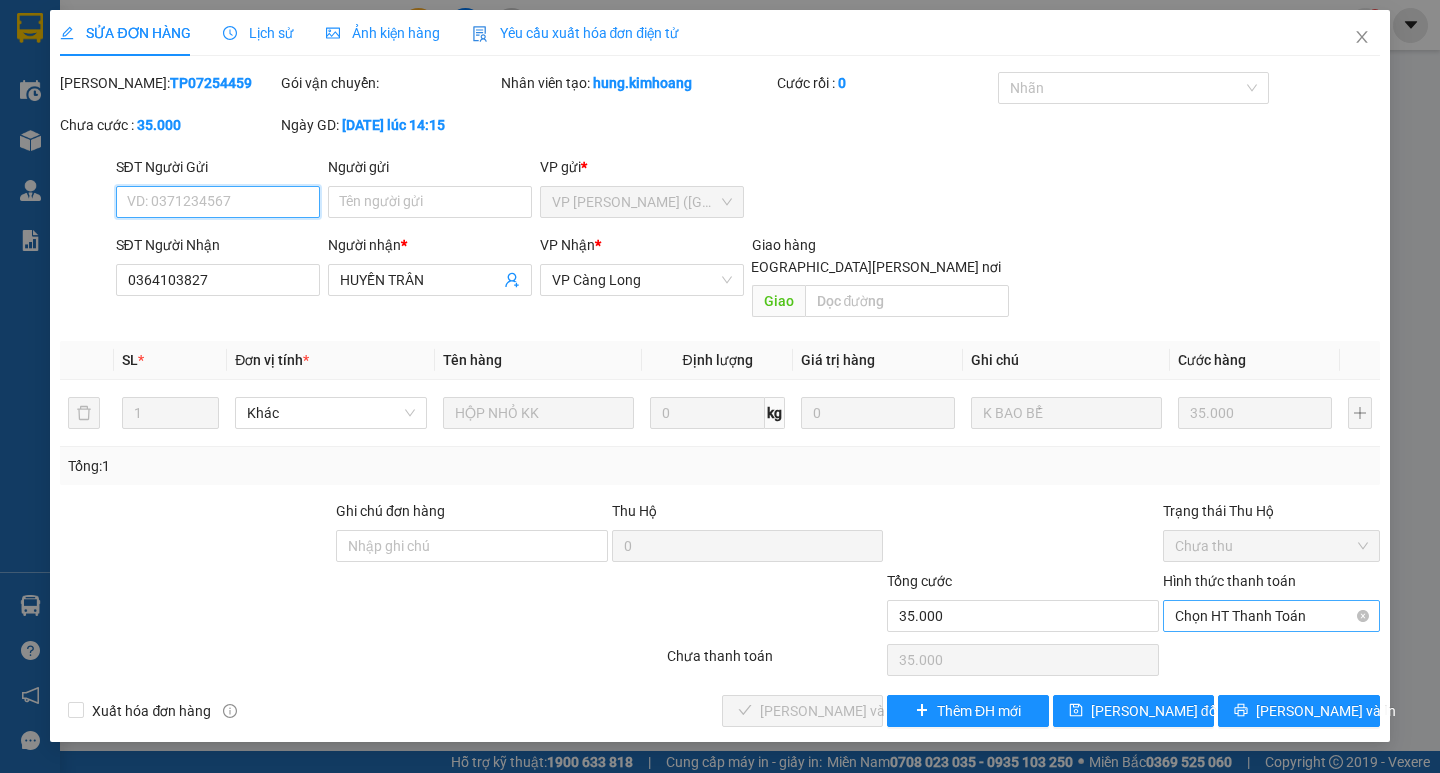 click on "Chọn HT Thanh Toán" at bounding box center (1271, 616) 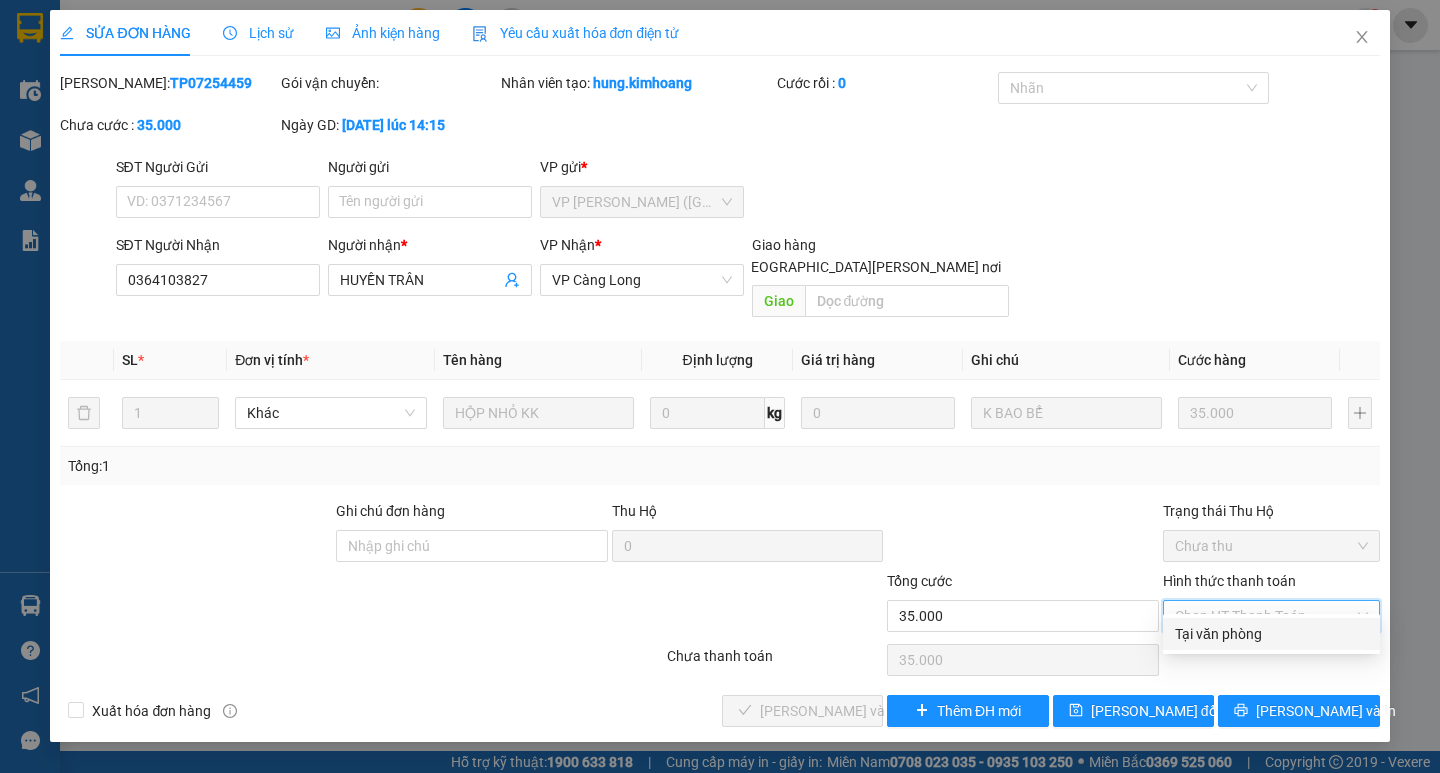 click on "Tại văn phòng" at bounding box center [1271, 634] 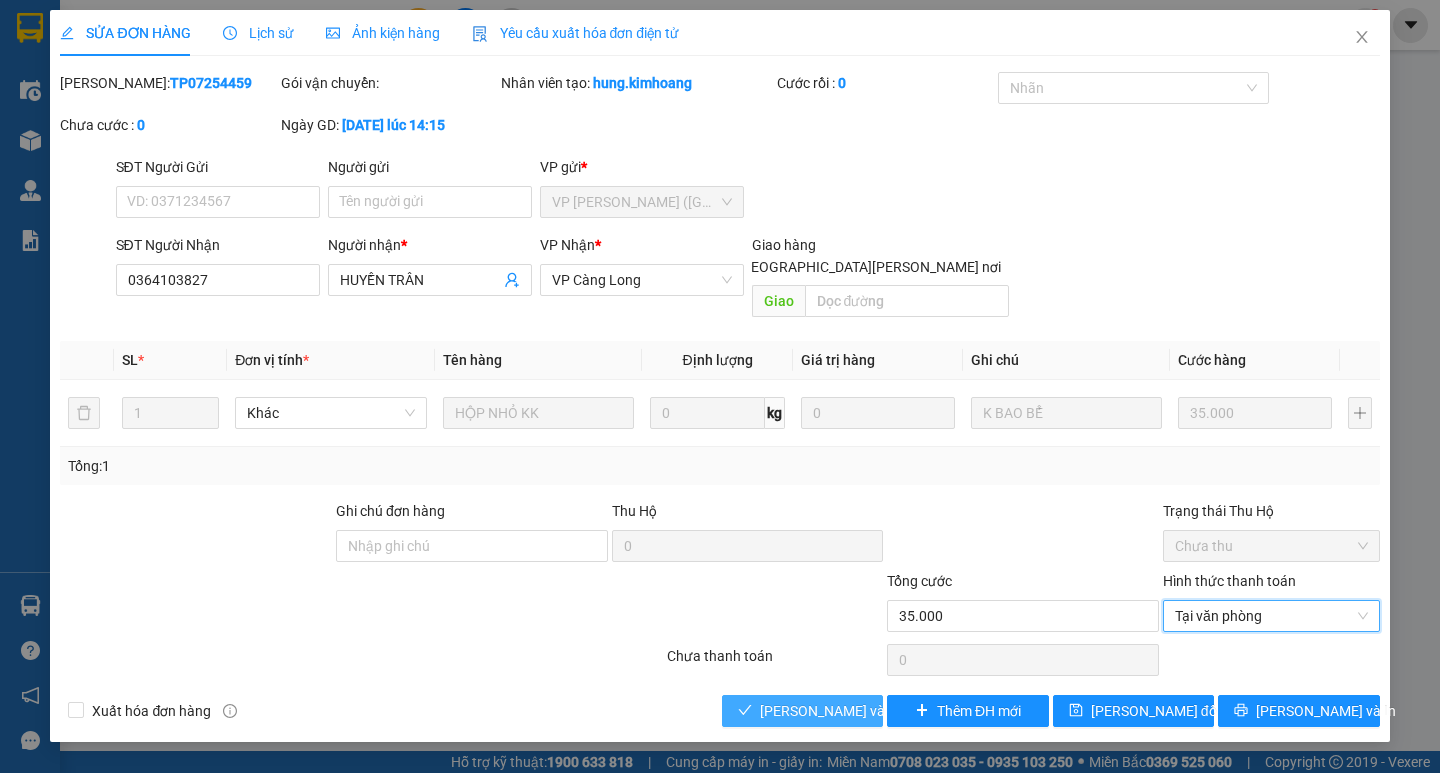 click on "[PERSON_NAME] và [PERSON_NAME] hàng" at bounding box center [802, 711] 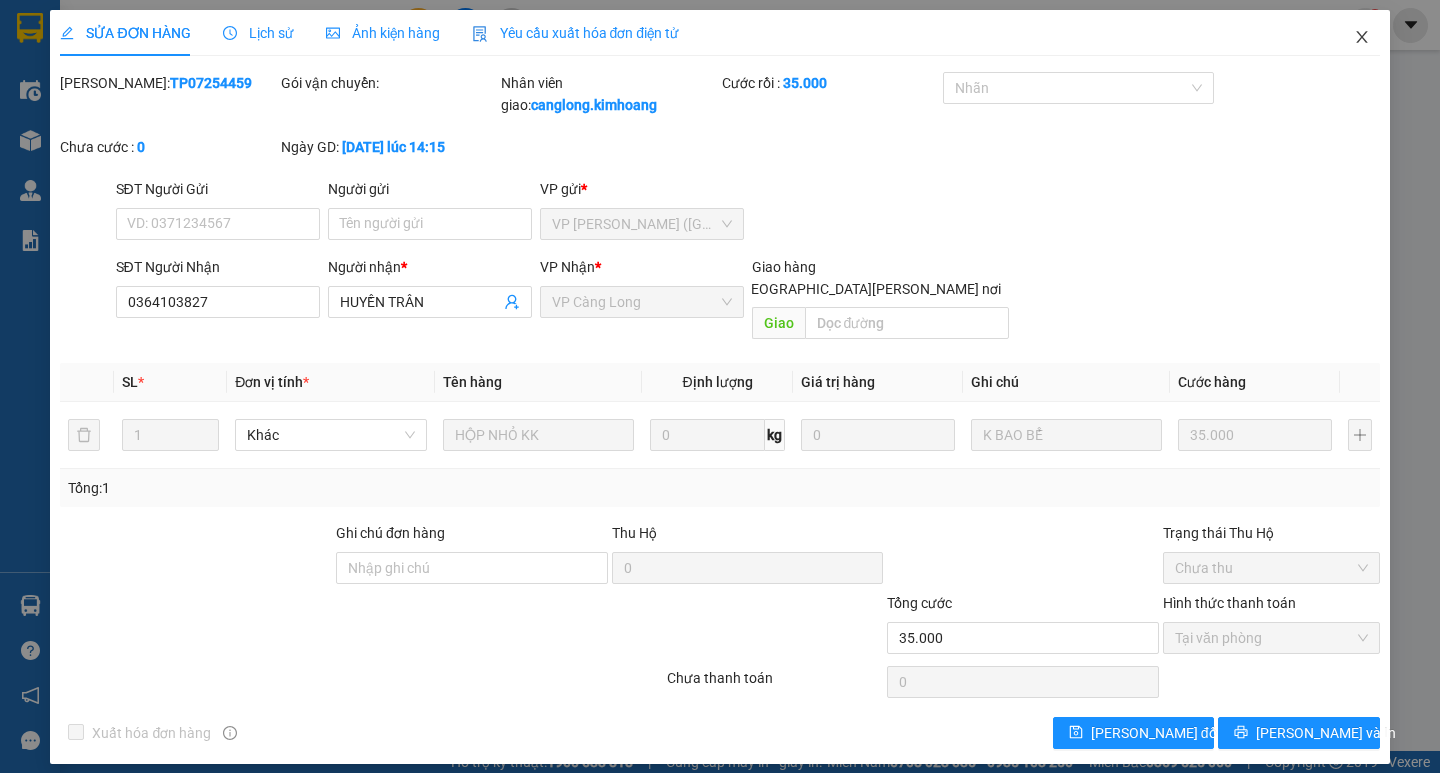 click 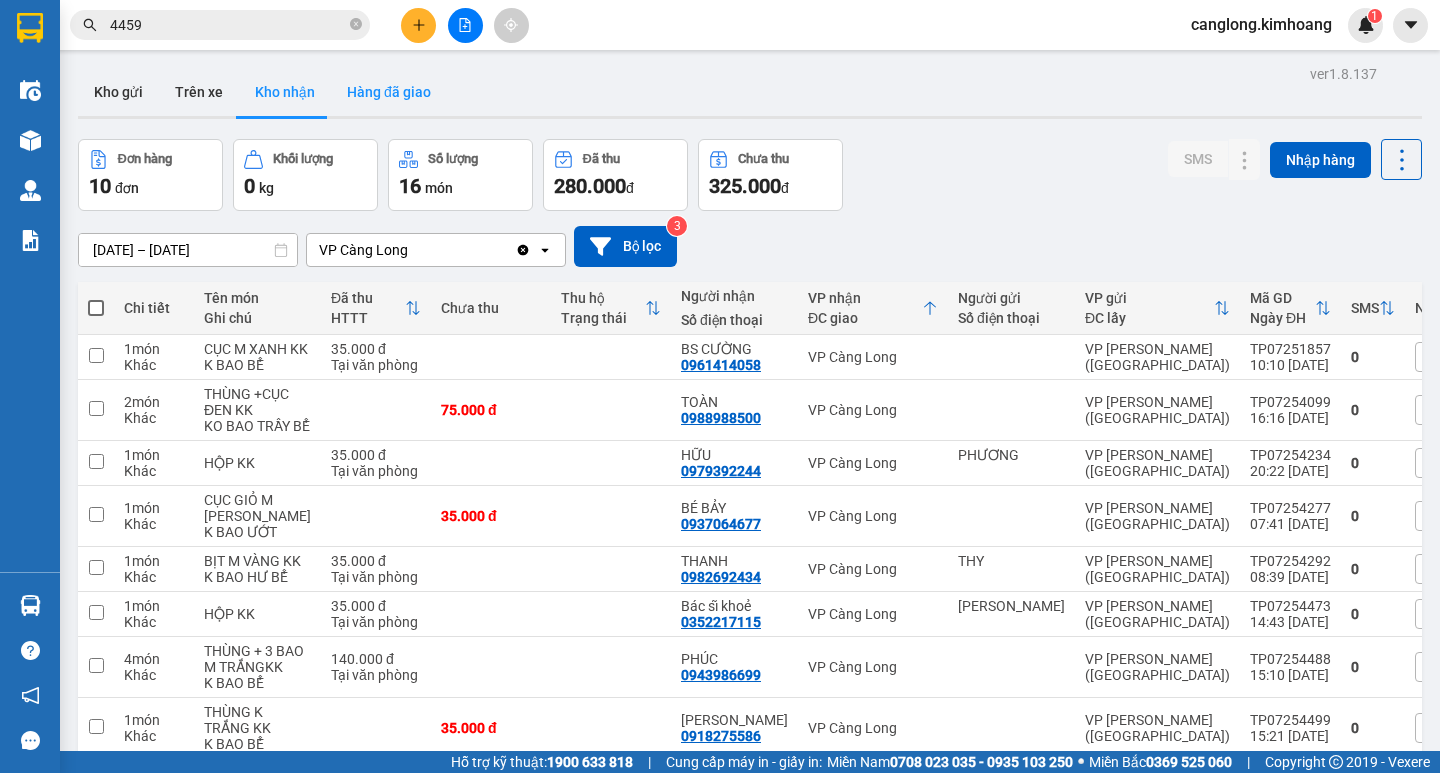 click on "Hàng đã giao" at bounding box center [389, 92] 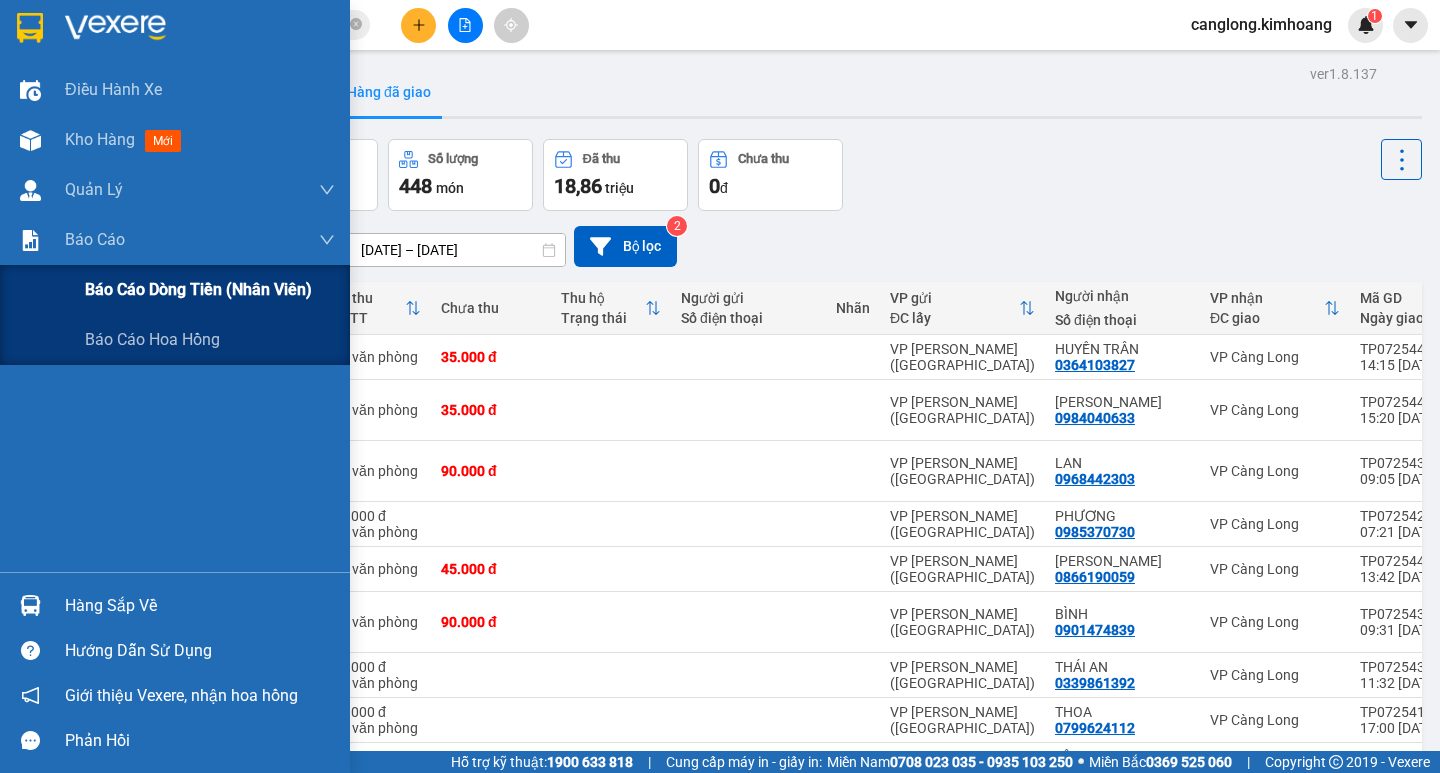 drag, startPoint x: 112, startPoint y: 292, endPoint x: 174, endPoint y: 284, distance: 62.514 